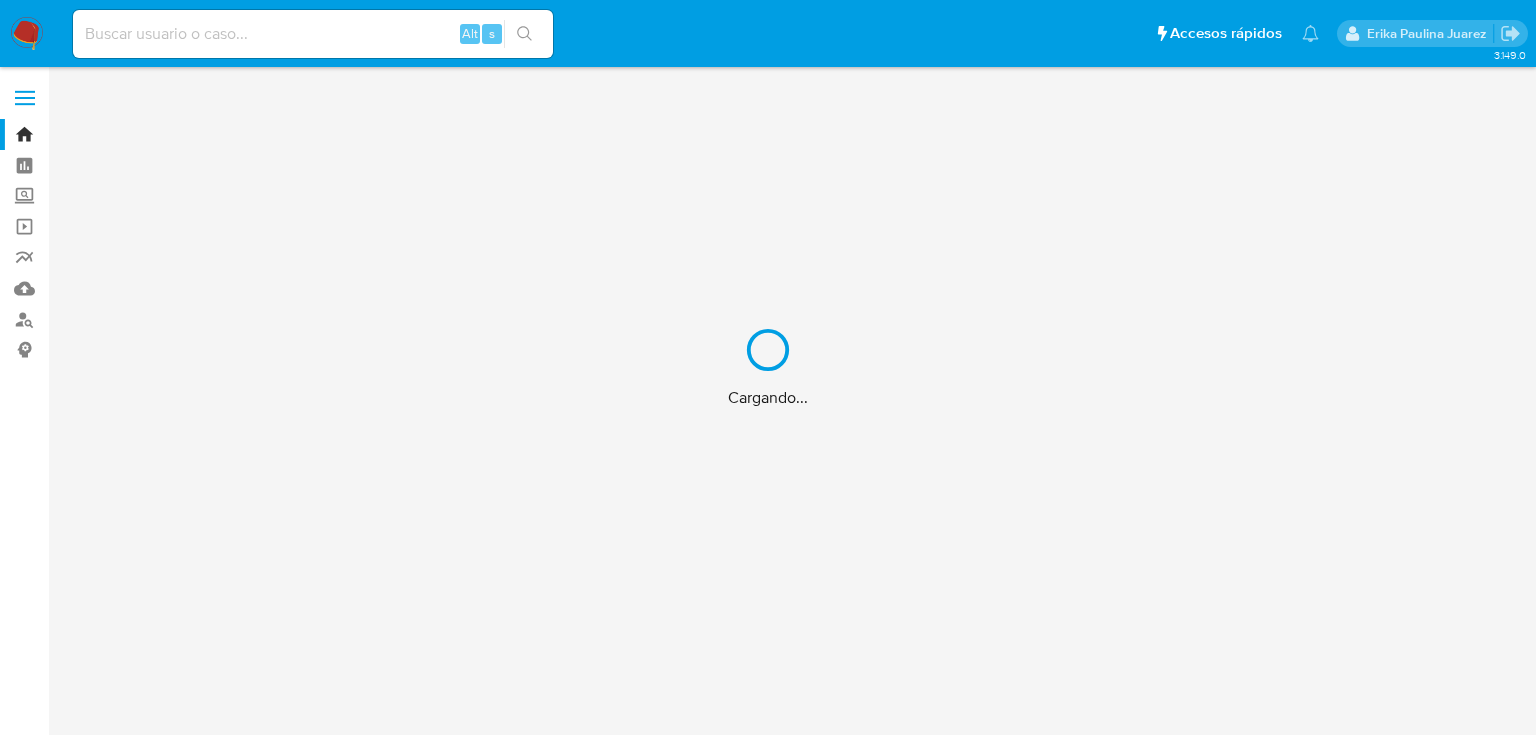 scroll, scrollTop: 0, scrollLeft: 0, axis: both 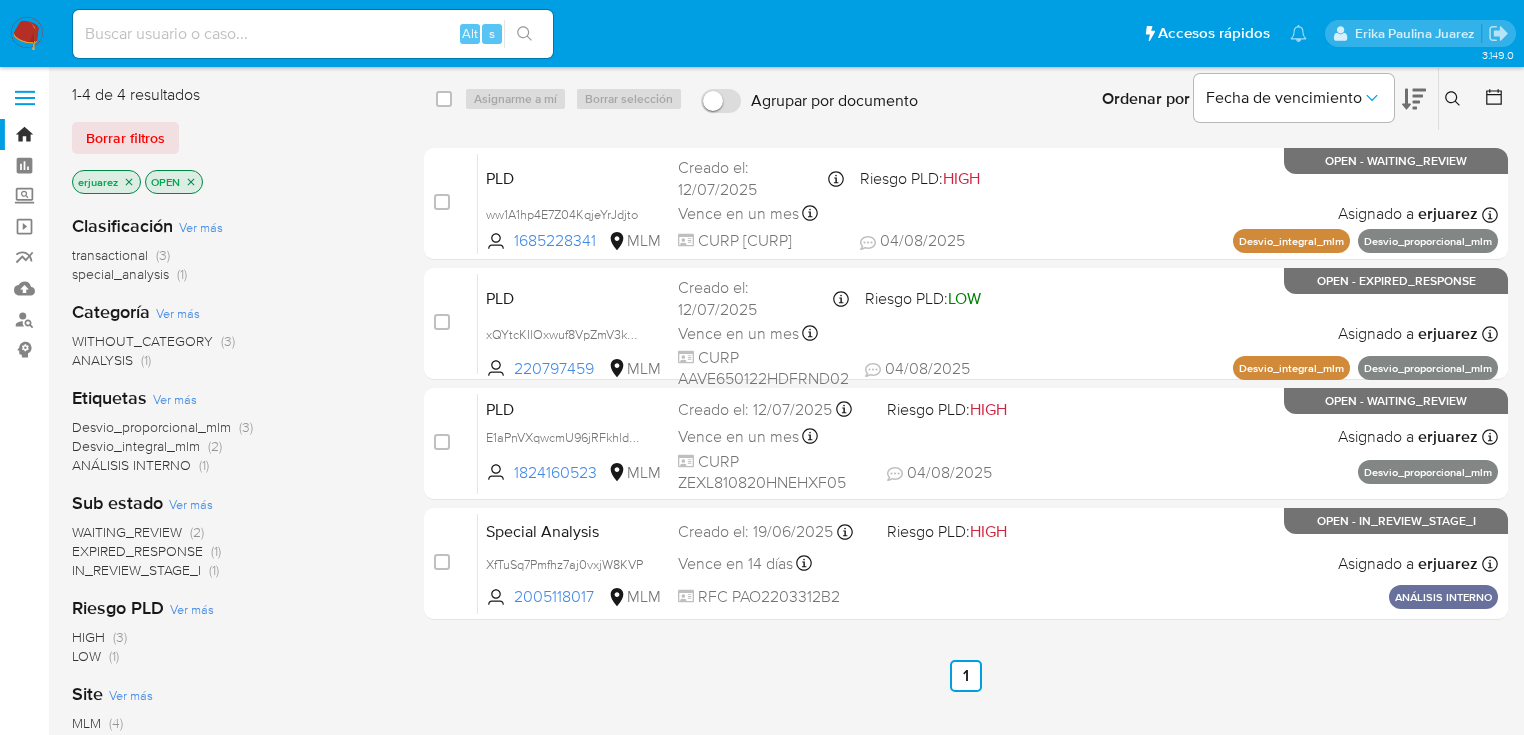 click on "select-all-cases-checkbox Asignarme a mí Borrar selección Agrupar por documento Ordenar por Fecha de vencimiento   No es posible ordenar los resultados mientras se encuentren agrupados. Ingrese ID de usuario o caso Buscar Borrar filtros case-item-checkbox   No es posible asignar el caso PLD ww1A1hp4E7Z04KqjeYrJdjto [NUMBER] MLM Riesgo PLD:  HIGH Creado el: [DATE]   Creado el: [DATE] [TIME] Vence en un mes   Vence el [DATE] [TIME] CURP   SAQC910901HSRLNS08 [DATE]   [DATE] [TIME] Asignado a   [USERNAME]   Asignado el: [DATE] [TIME] Desvio_integral_mlm Desvio_proporcional_mlm OPEN - WAITING_REVIEW  case-item-checkbox   No es posible asignar el caso PLD xQYtcKIlOxwuf8VpZmV3kQ9Z [NUMBER] MLM Riesgo PLD:  LOW Creado el: [DATE]   Creado el: [DATE] [TIME] Vence en un mes   Vence el [DATE] [TIME] CURP   AAVE650122HDFRND02 [DATE]   [DATE] [TIME] Asignado a   [USERNAME]   Asignado el: [DATE] [TIME] Desvio_integral_mlm Desvio_proporcional_mlm case-item-checkbox" at bounding box center [966, 529] 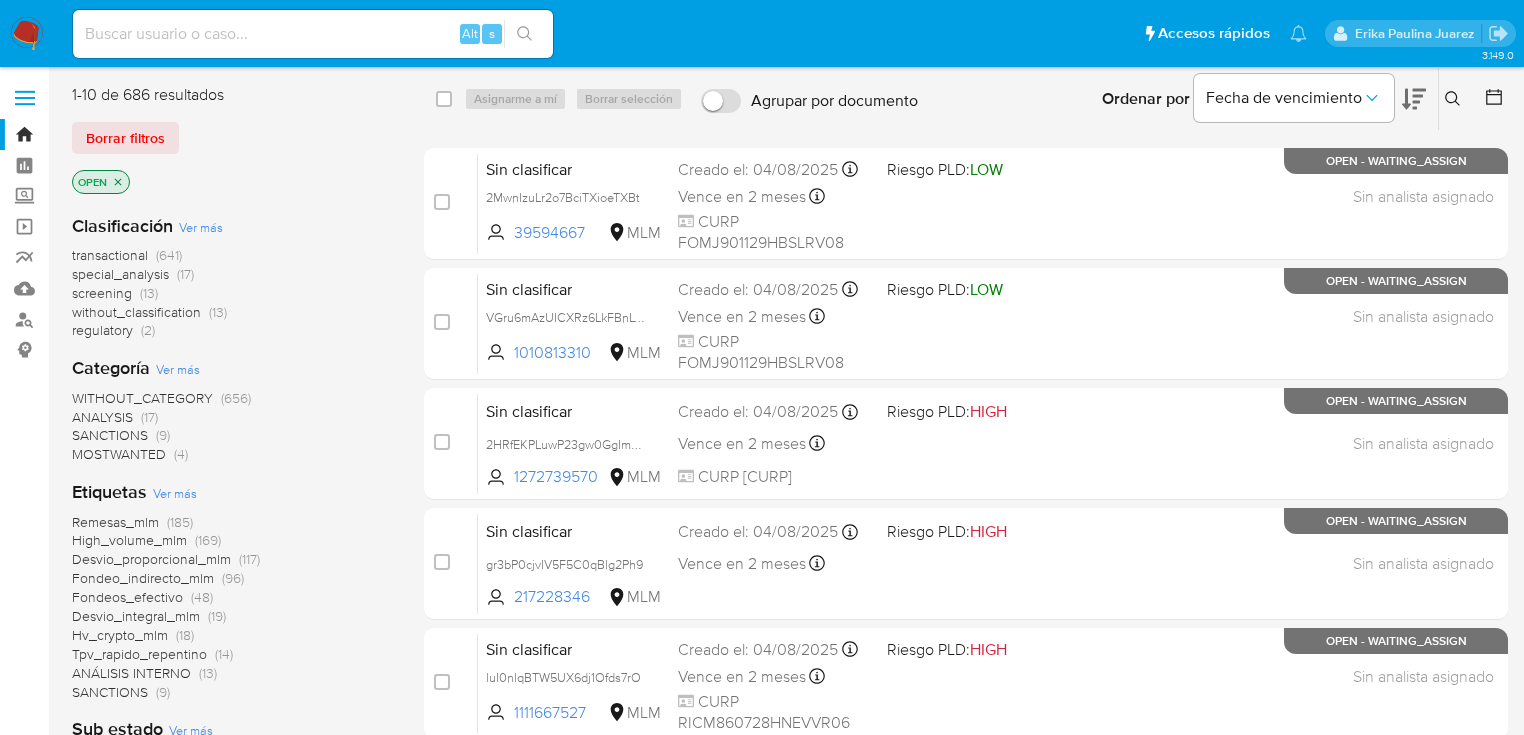 click 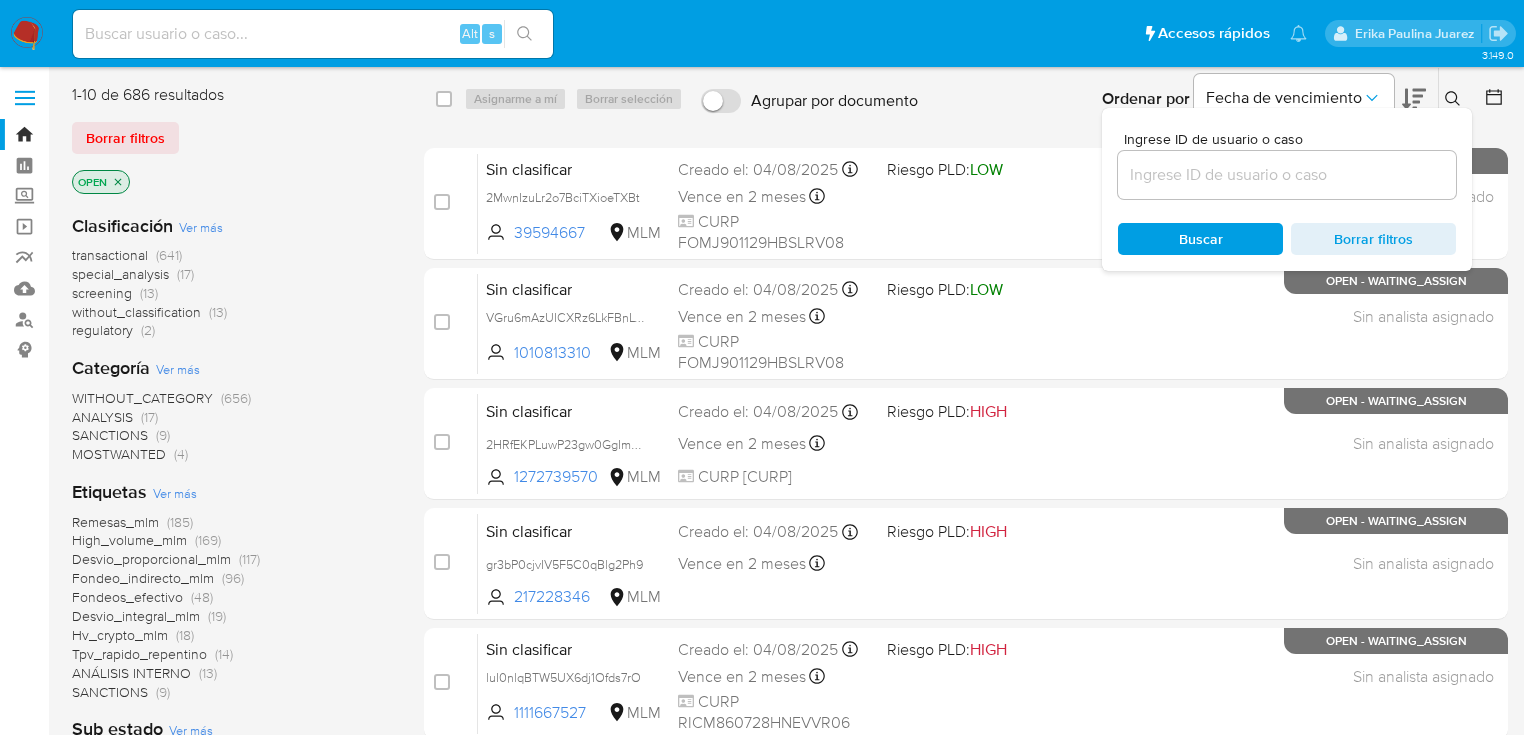 click at bounding box center (1287, 175) 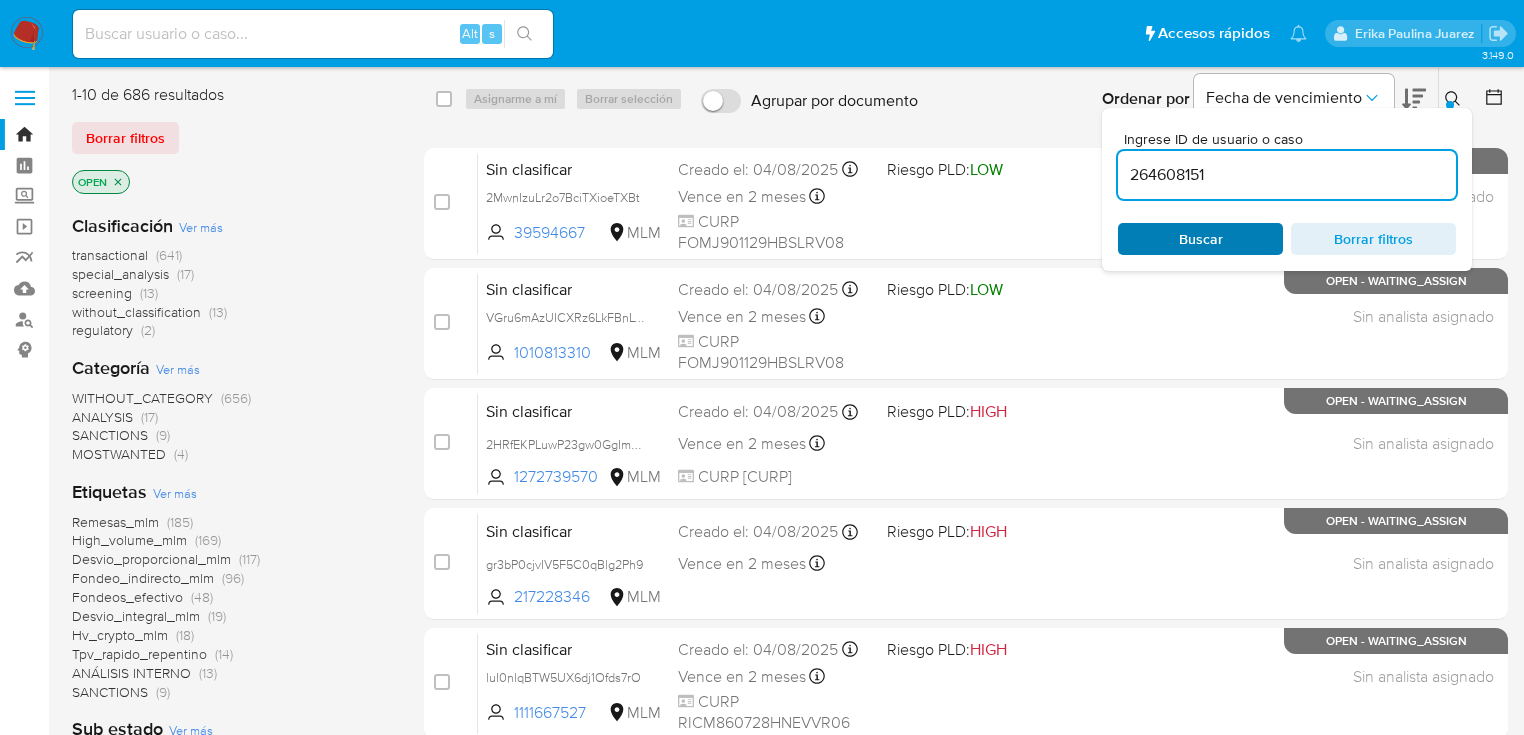 type on "264608151" 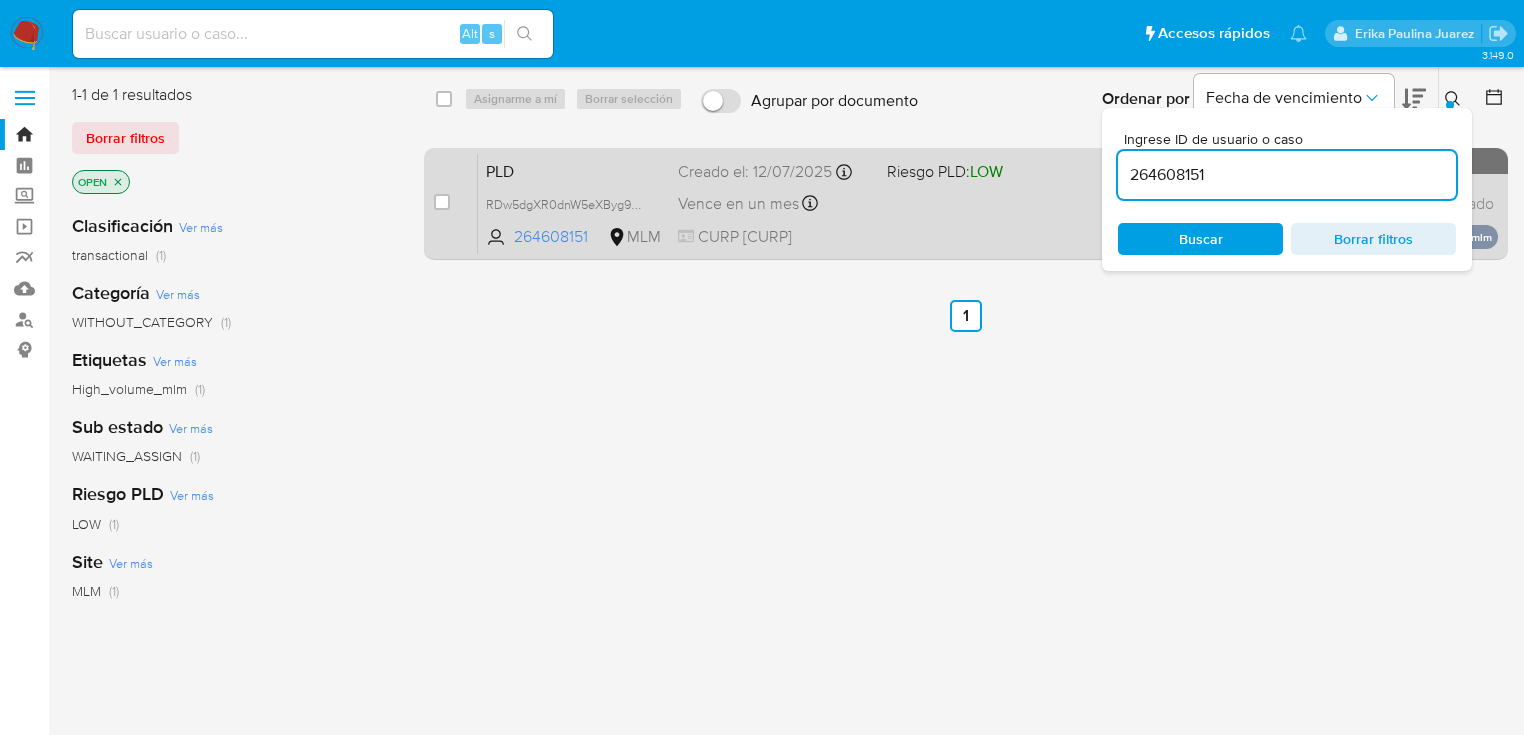 click on "Vence en un mes" at bounding box center (738, 204) 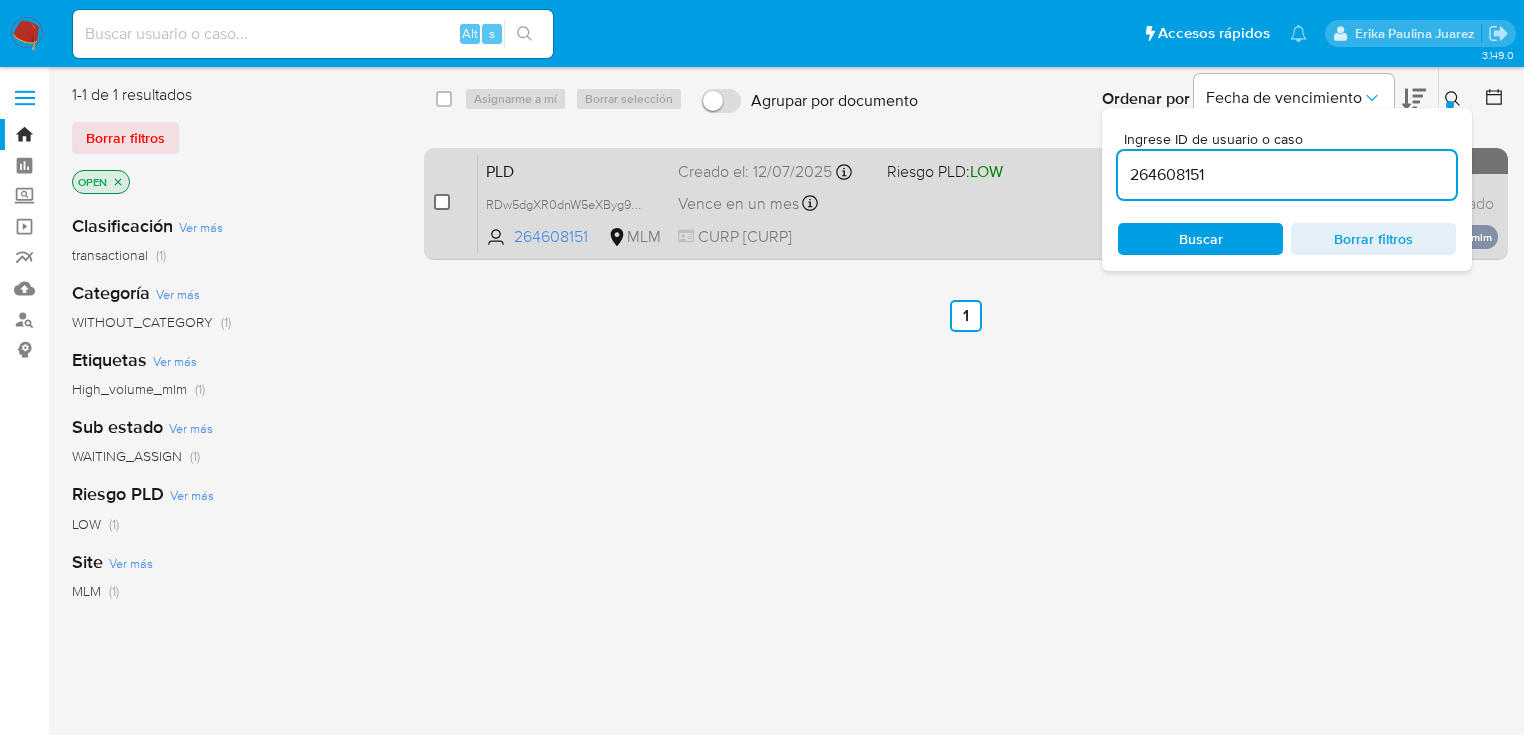 click at bounding box center [442, 202] 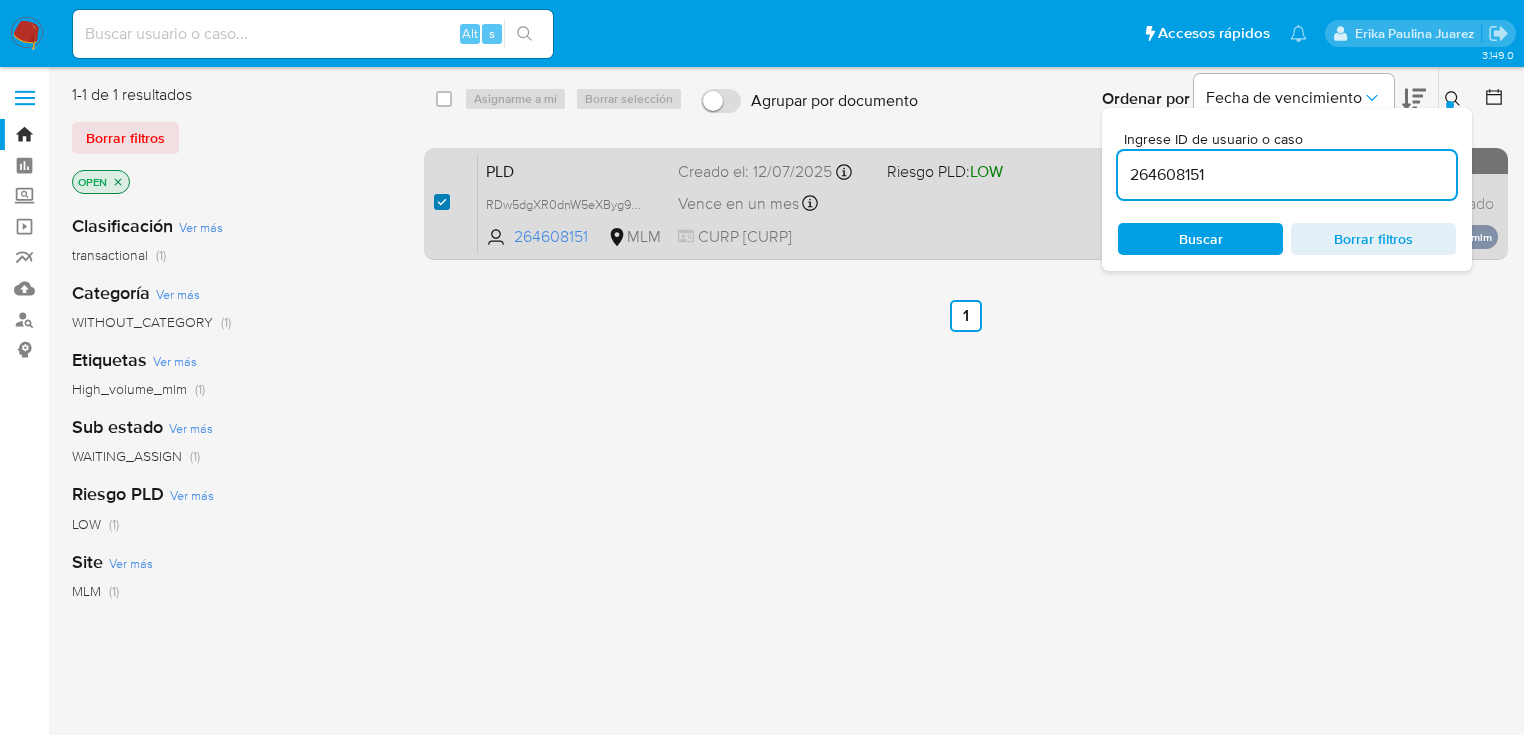 checkbox on "true" 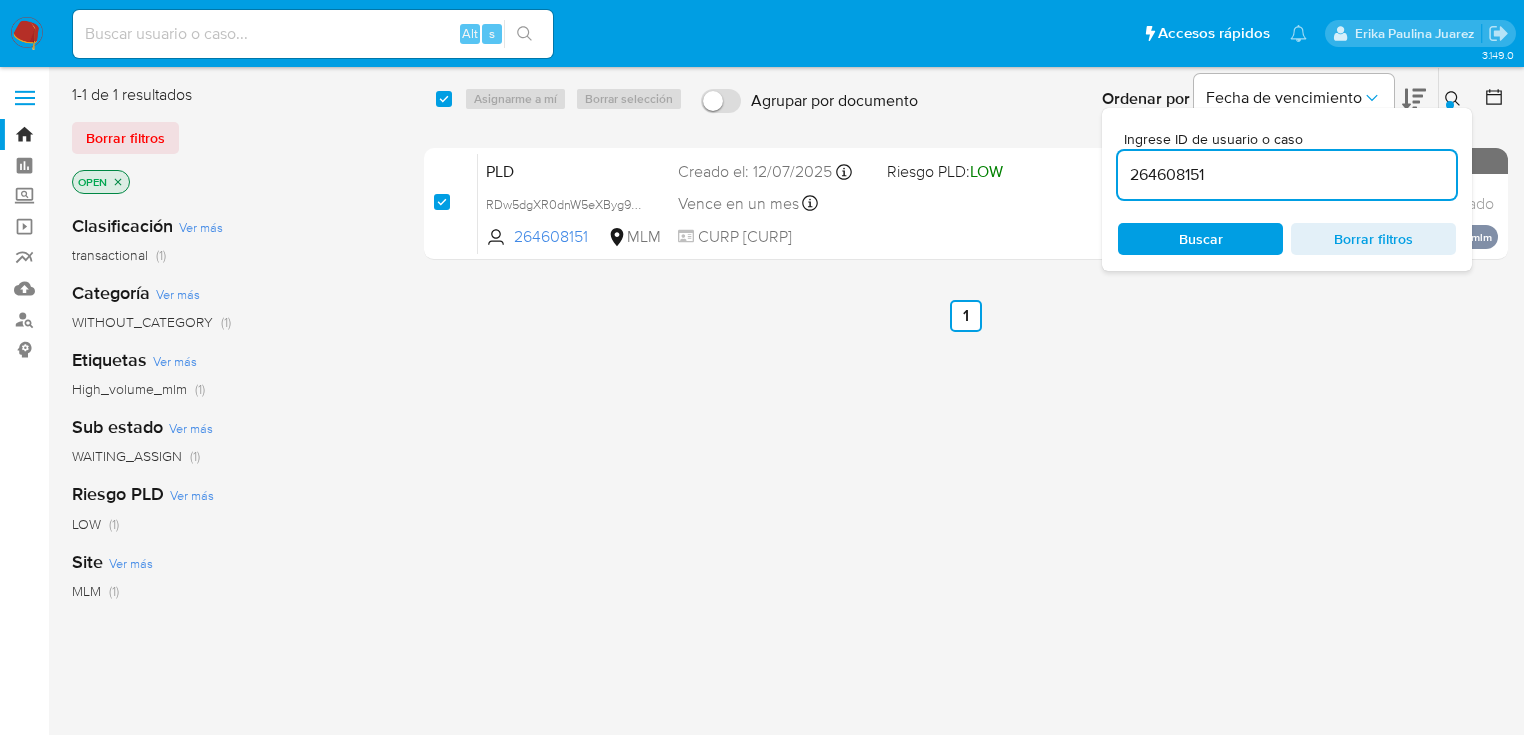 checkbox on "true" 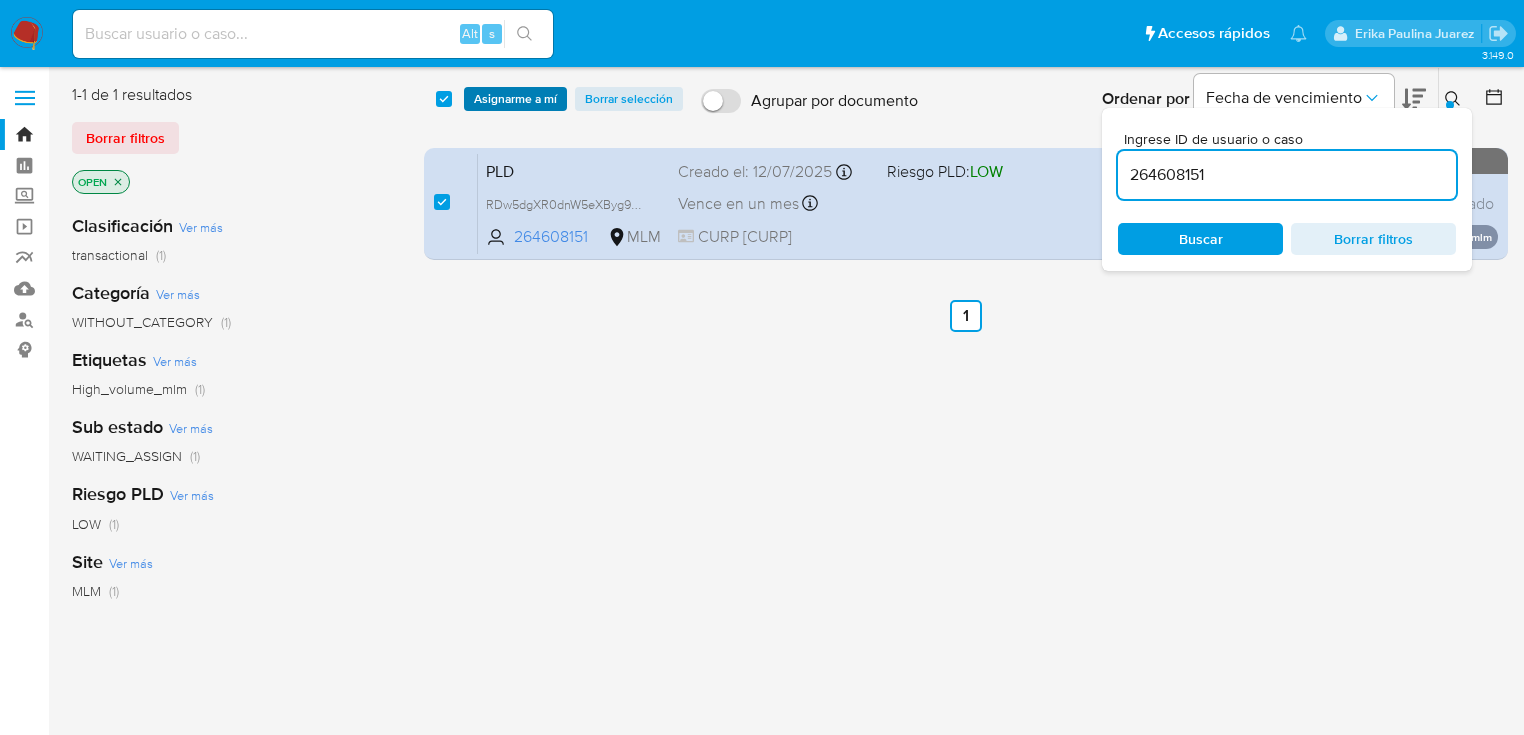 click on "Asignarme a mí" at bounding box center [515, 99] 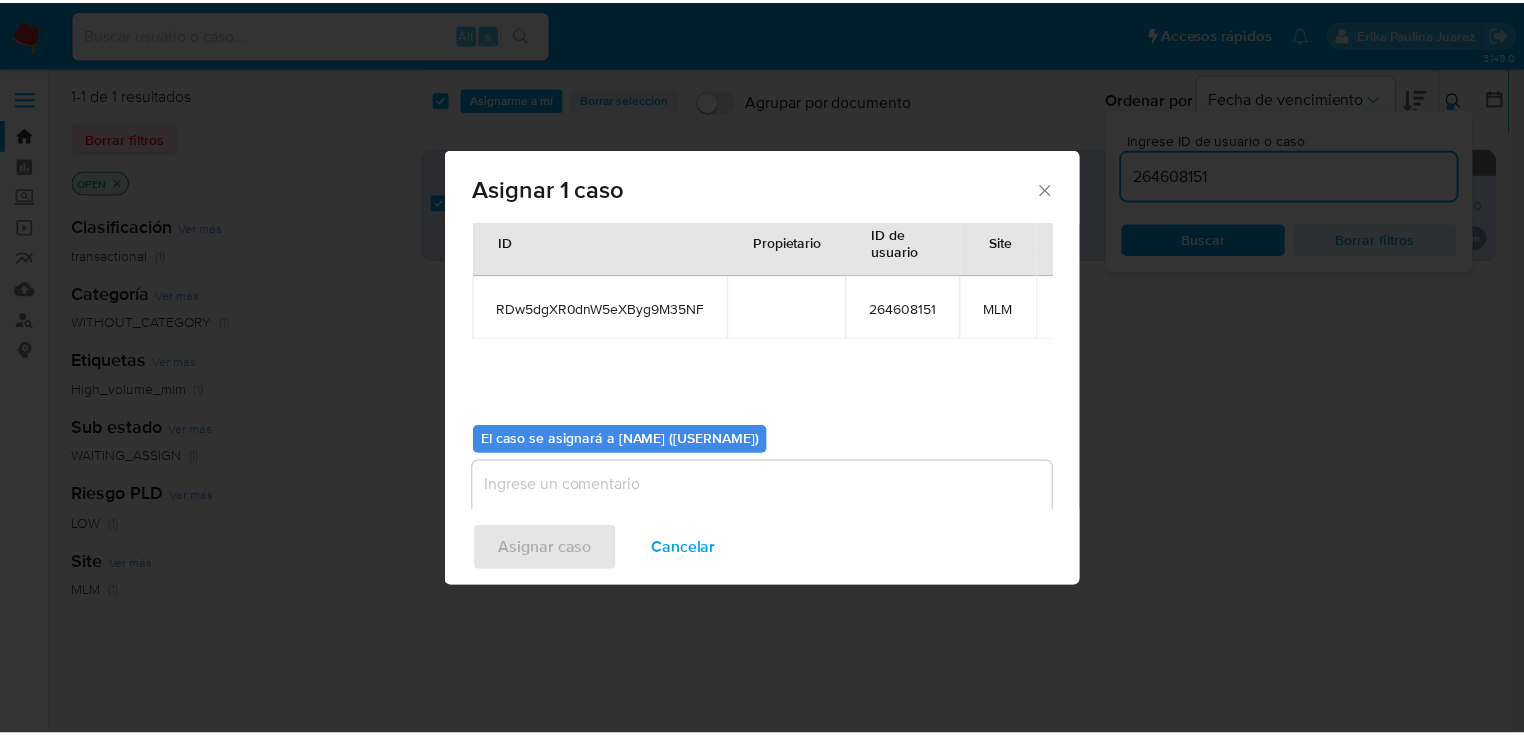 scroll, scrollTop: 103, scrollLeft: 0, axis: vertical 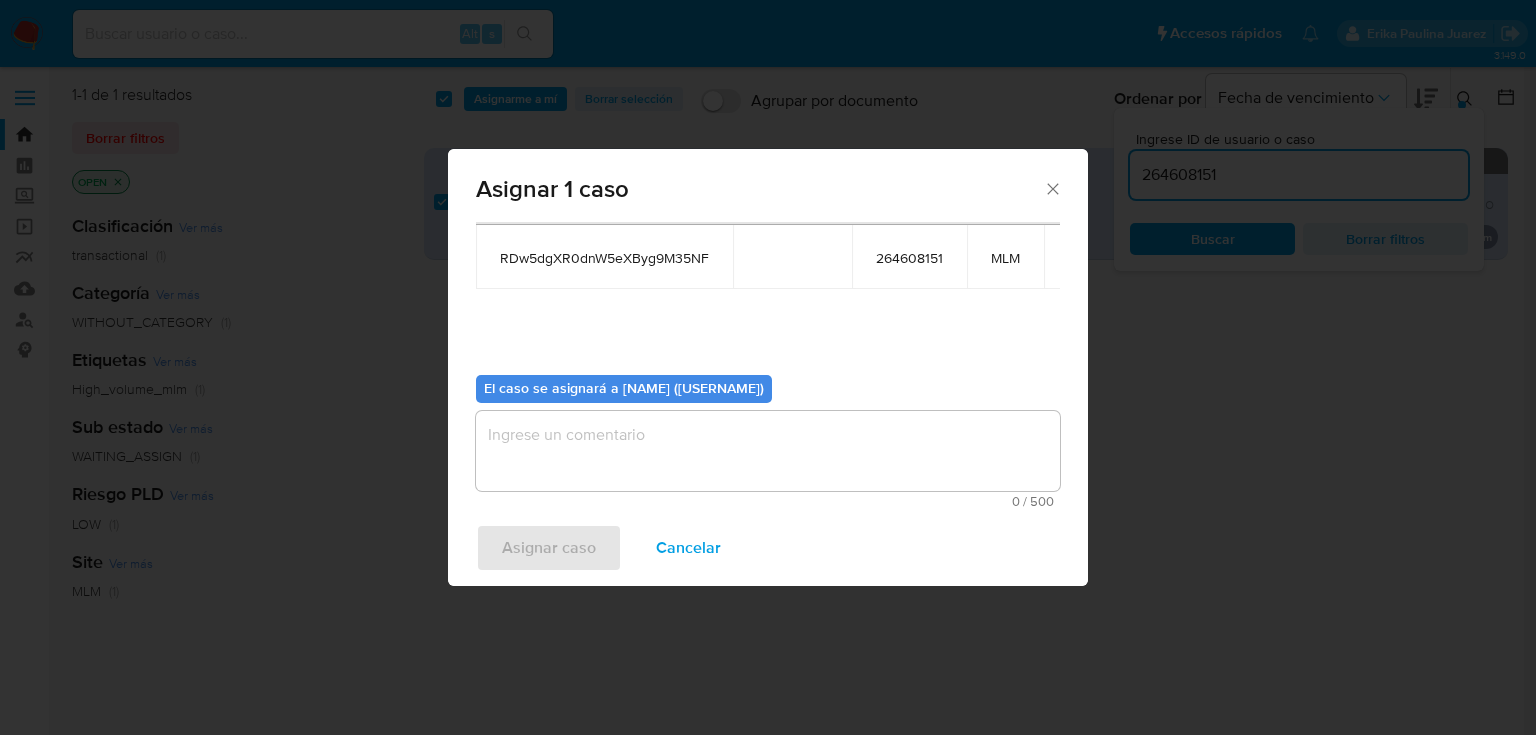 click at bounding box center [768, 451] 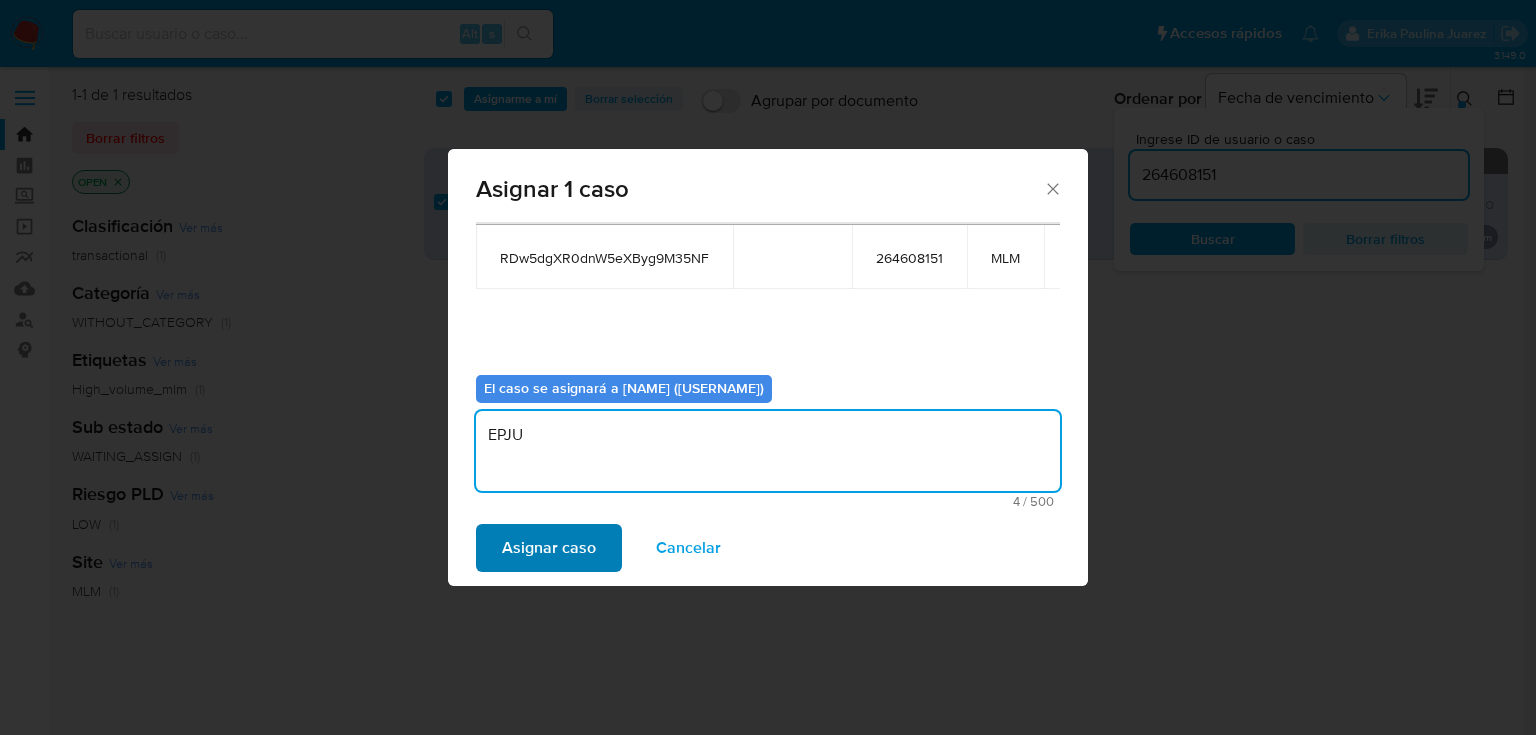 type on "EPJU" 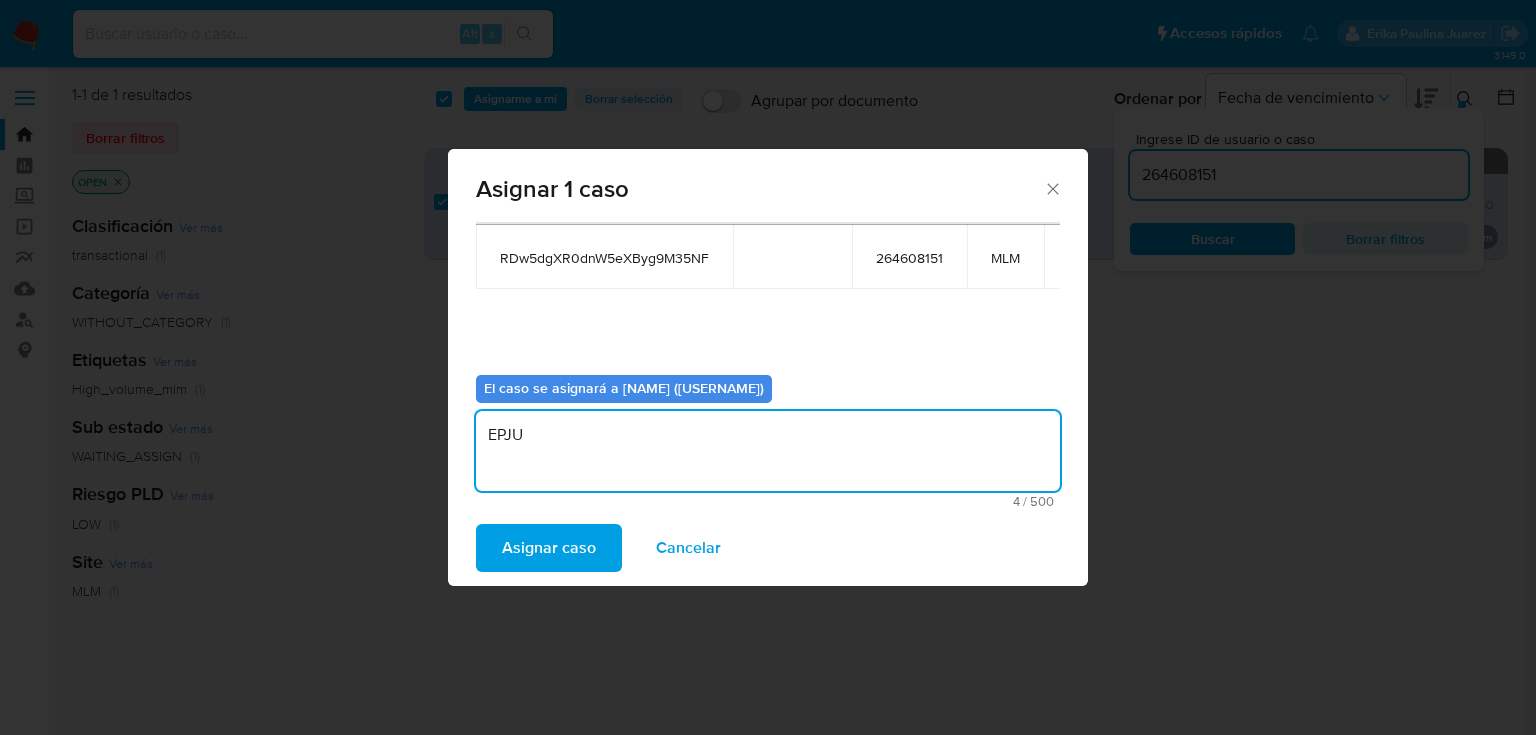 drag, startPoint x: 539, startPoint y: 536, endPoint x: 1110, endPoint y: 666, distance: 585.61163 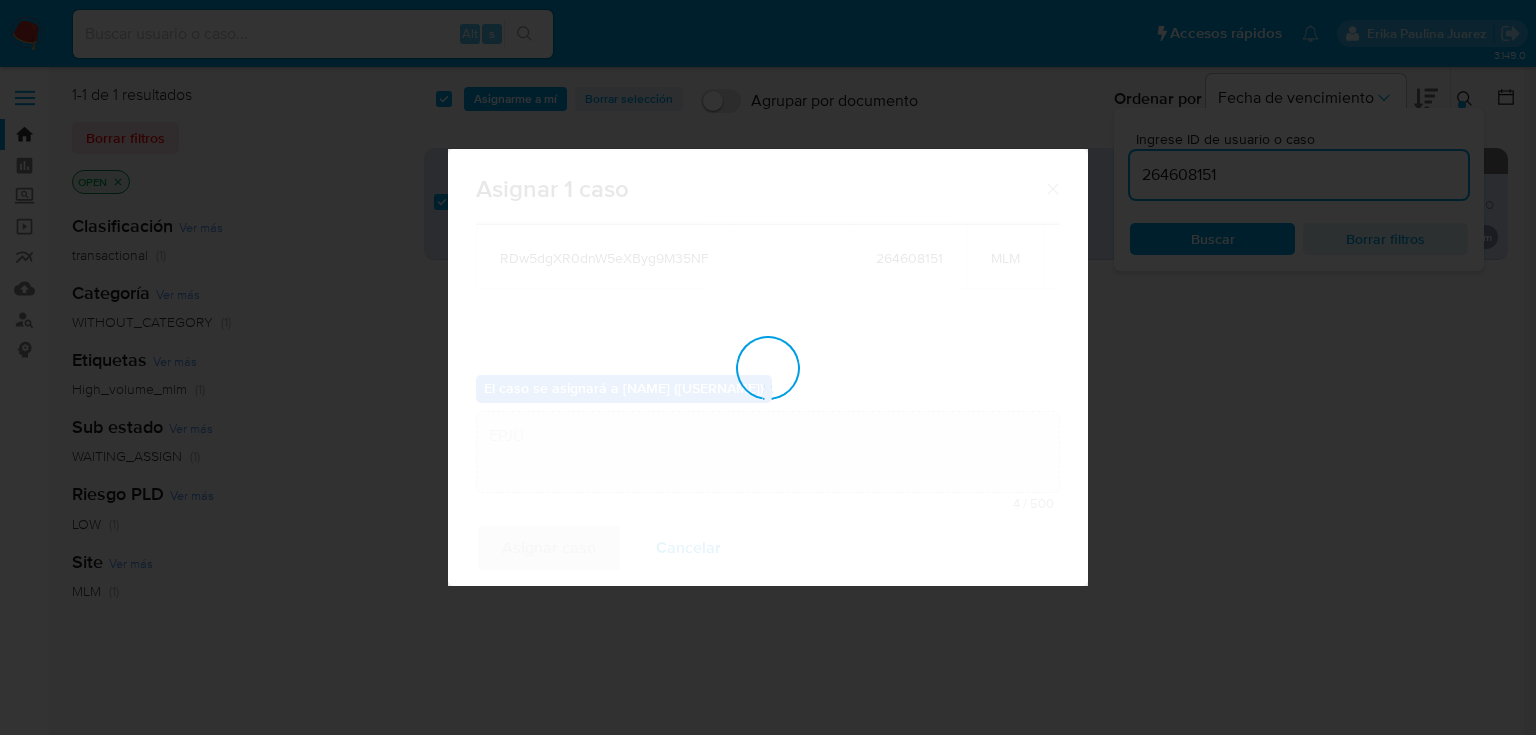 type 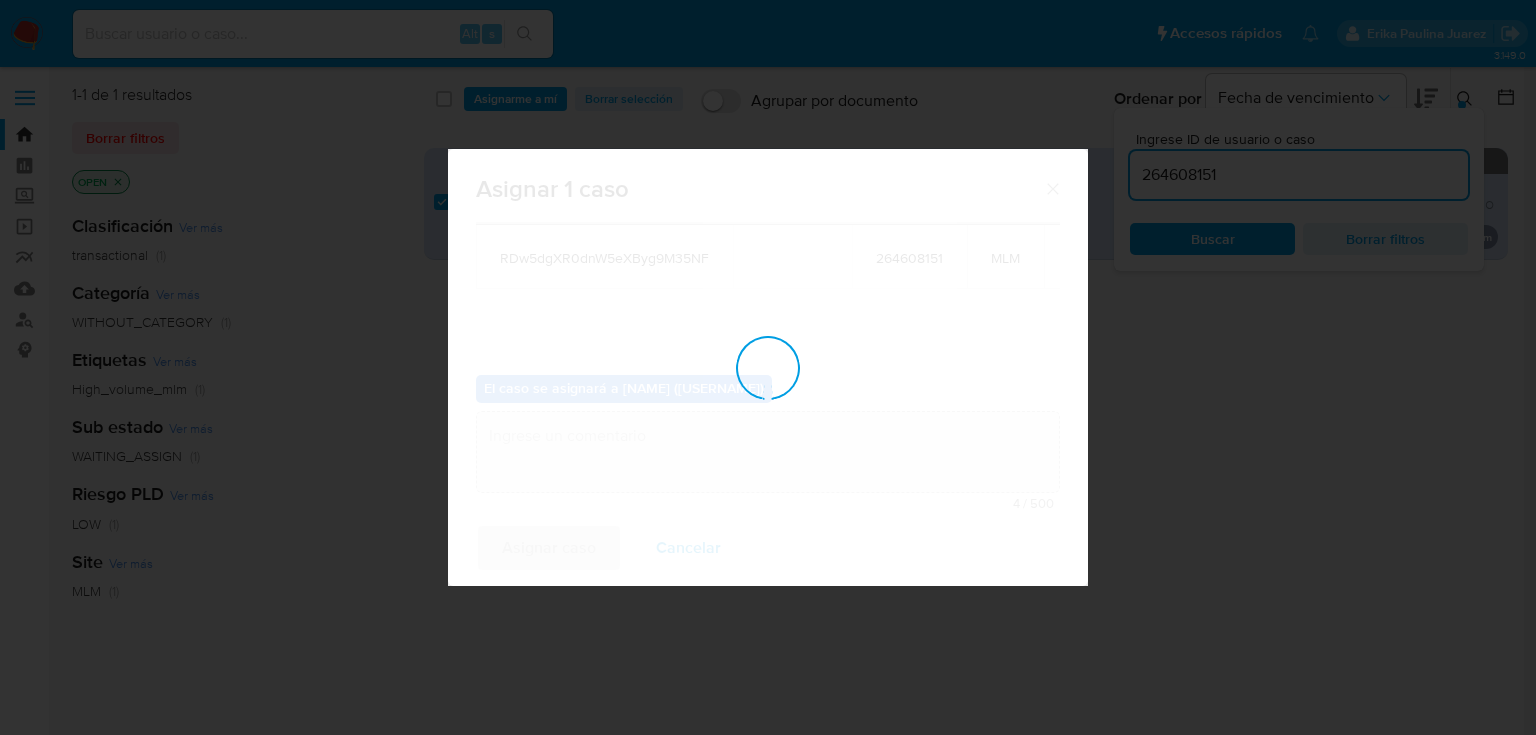 checkbox on "false" 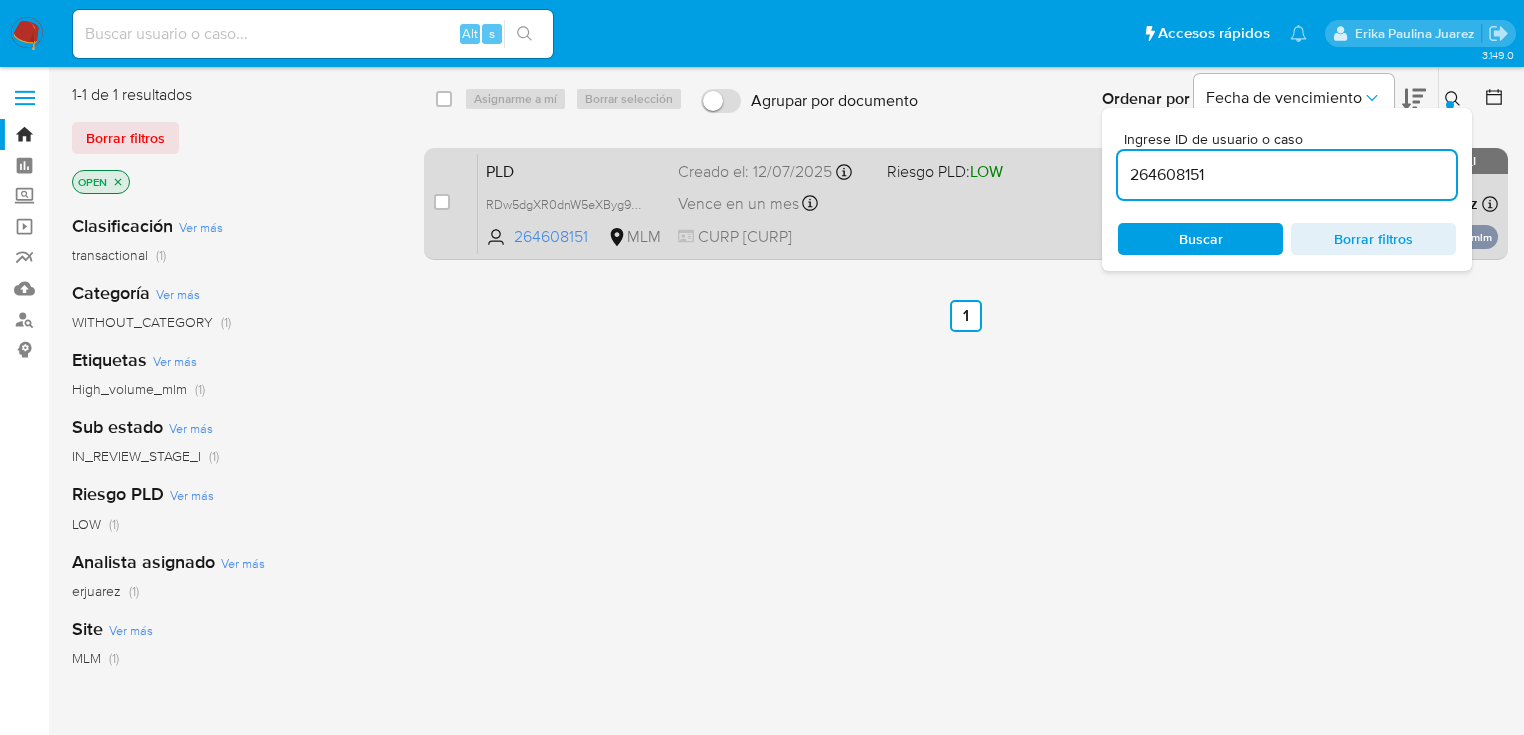 click on "PLD RDw5dgXR0dnW5eXByg9M35NF [NUMBER] MLM Riesgo PLD:  LOW Creado el: [DATE]   Creado el: [DATE] [TIME] Vence en un mes   Vence el [DATE] [TIME] CURP   FOLD820716HBCLPL08 Asignado a   [USERNAME]   Asignado el: [DATE] [TIME] High_volume_mlm OPEN - IN_REVIEW_STAGE_I" at bounding box center (988, 203) 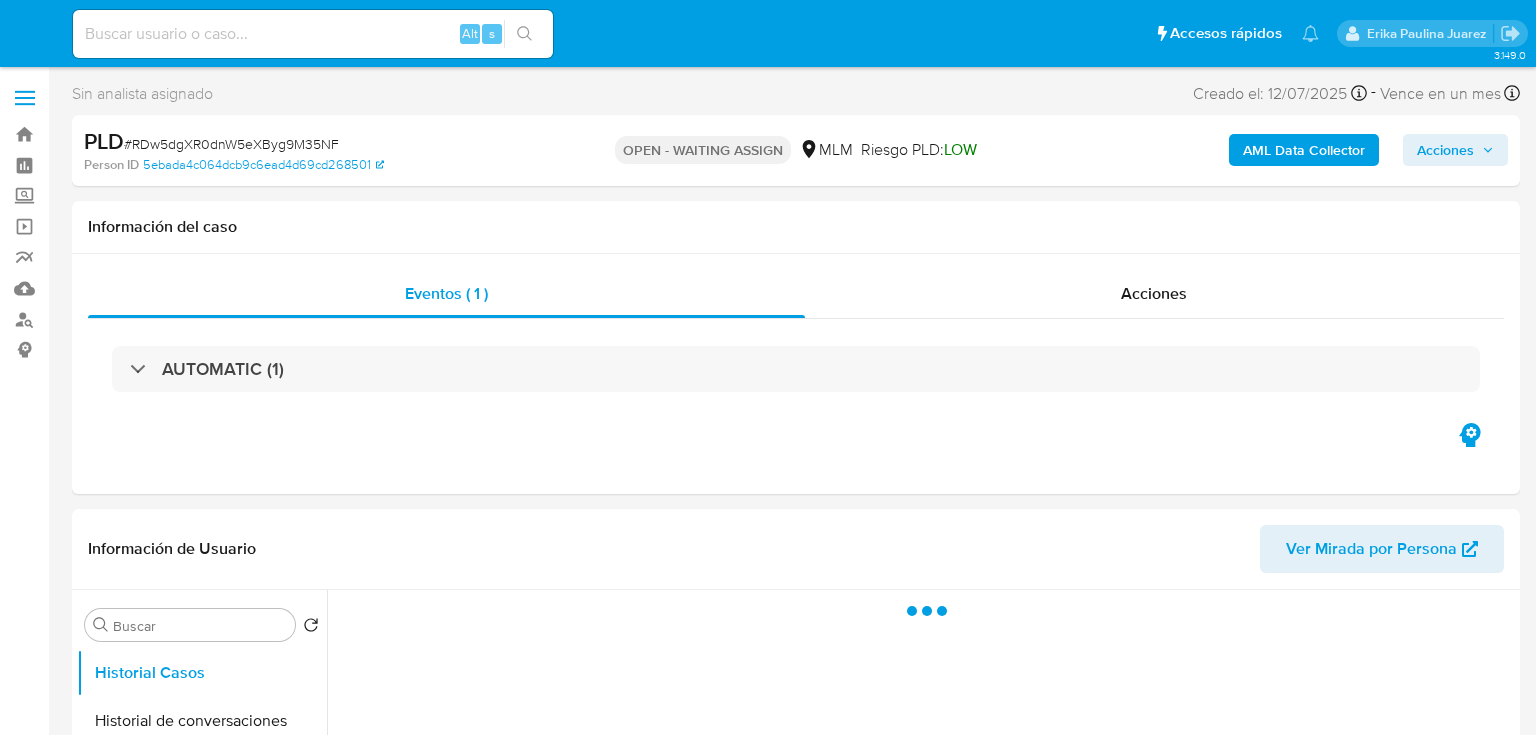 select on "10" 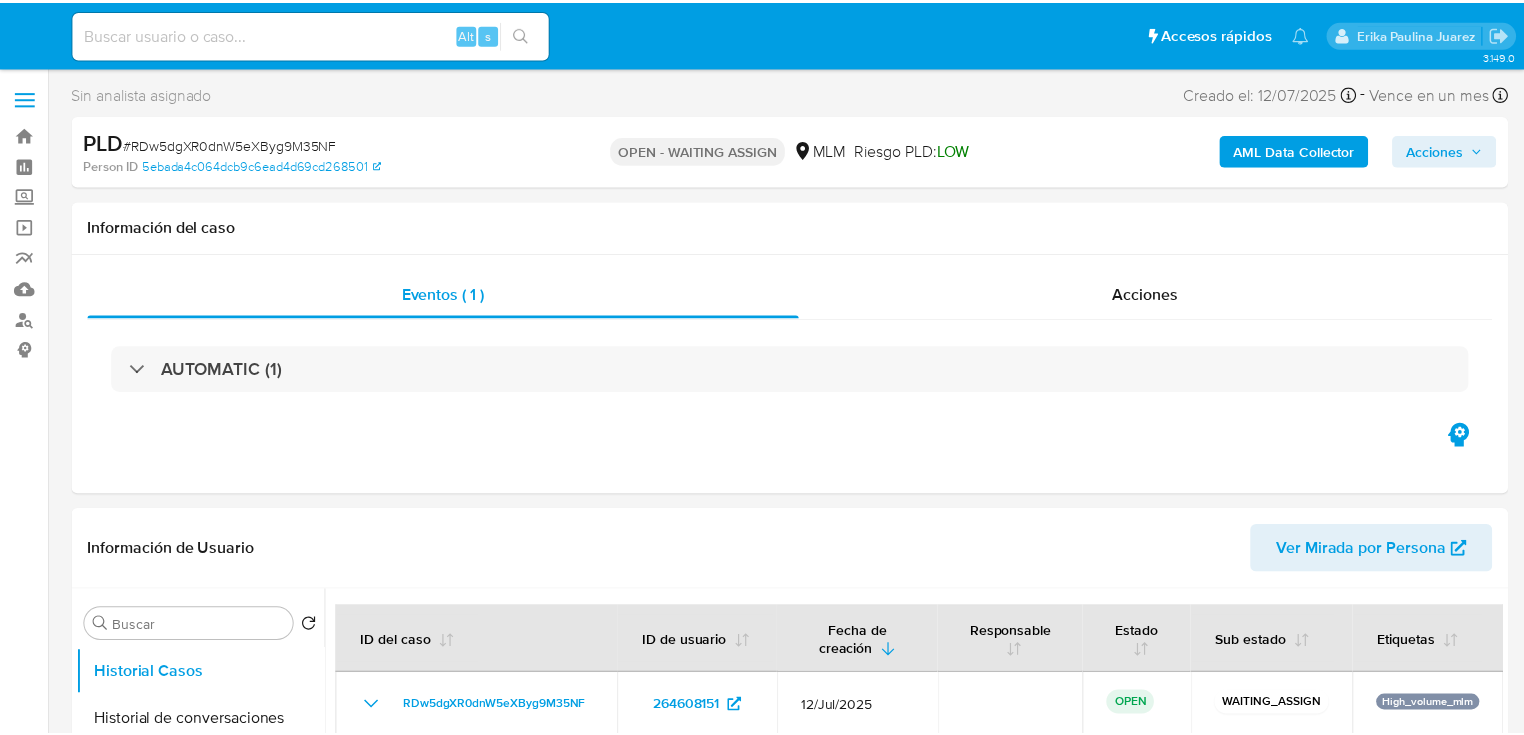 scroll, scrollTop: 0, scrollLeft: 0, axis: both 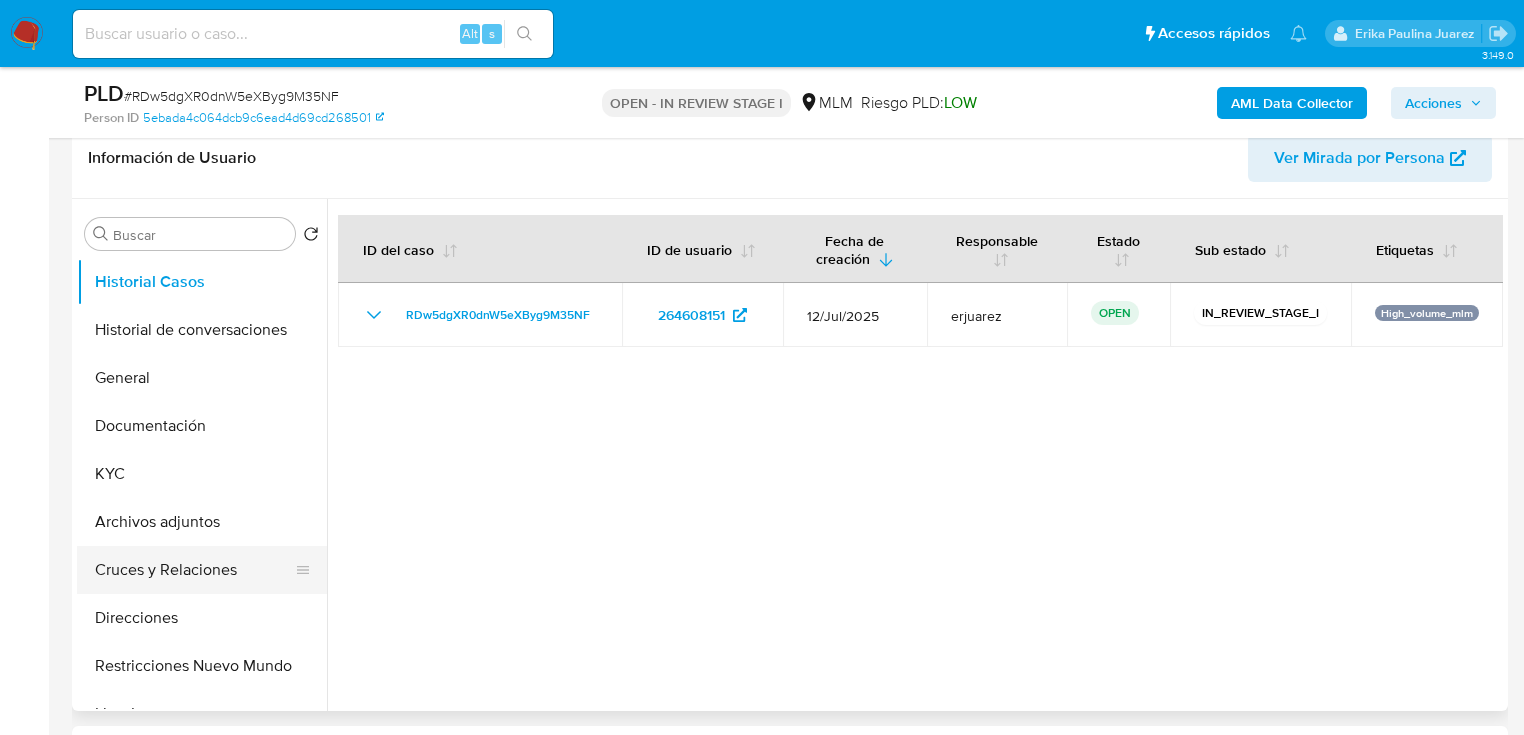 select on "10" 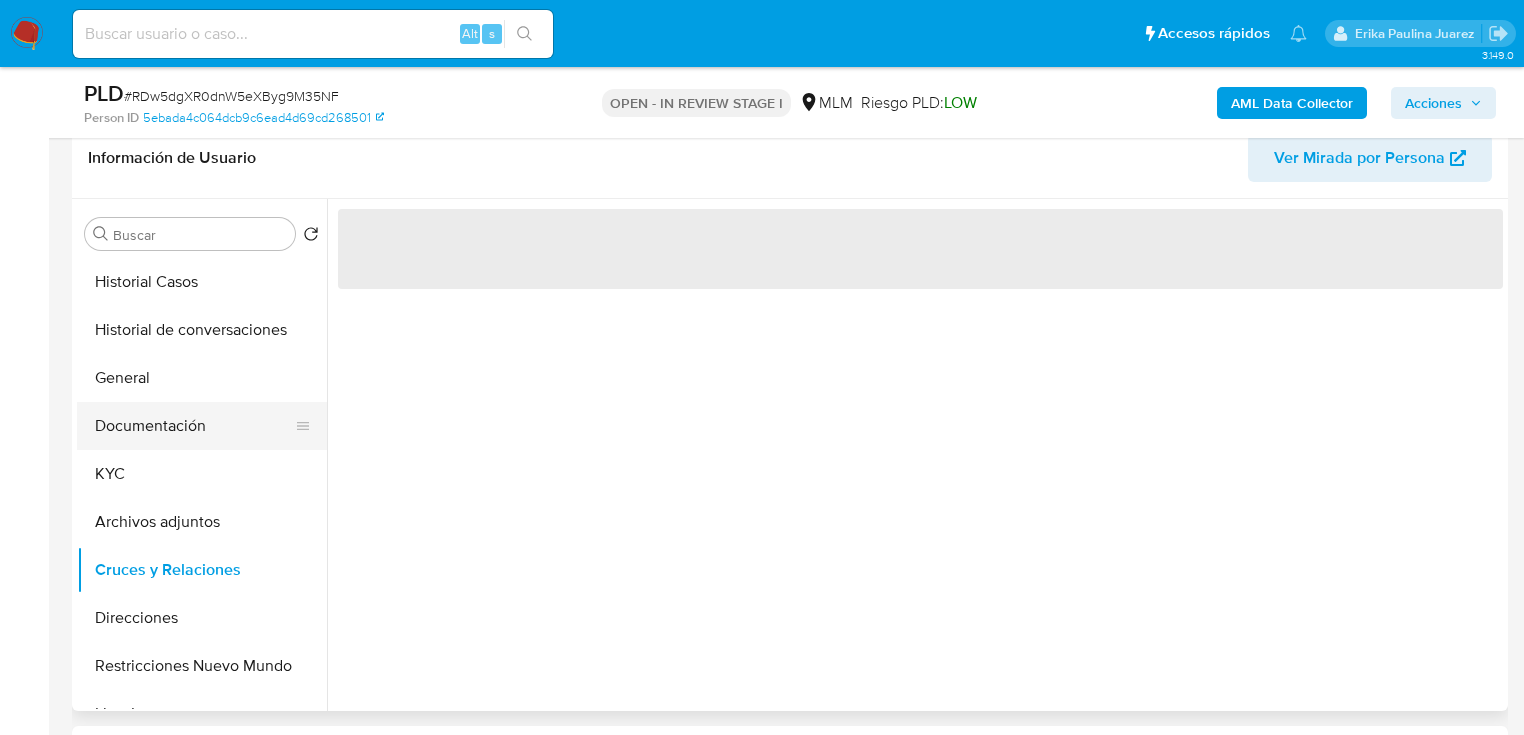 click on "Documentación" at bounding box center (194, 426) 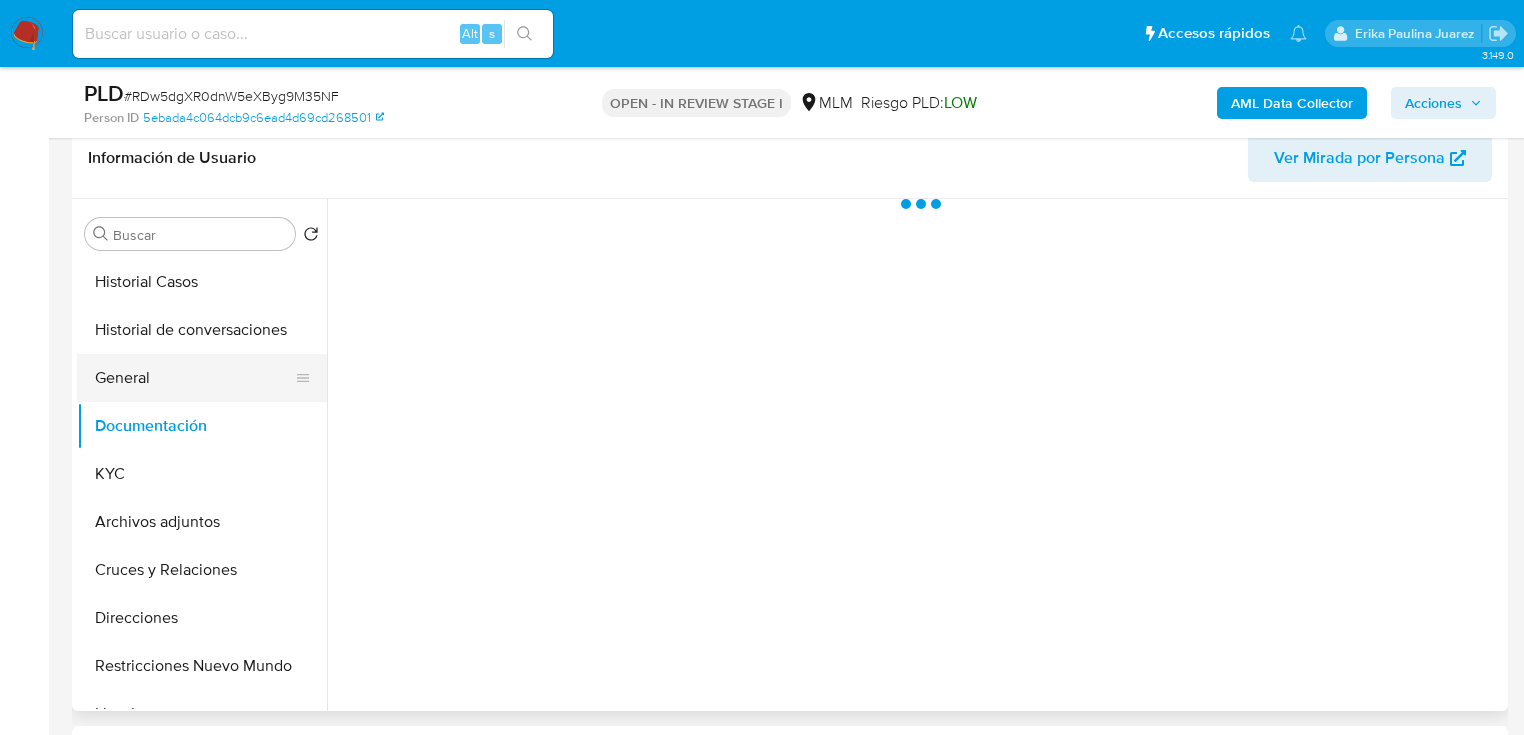 click on "General" at bounding box center (194, 378) 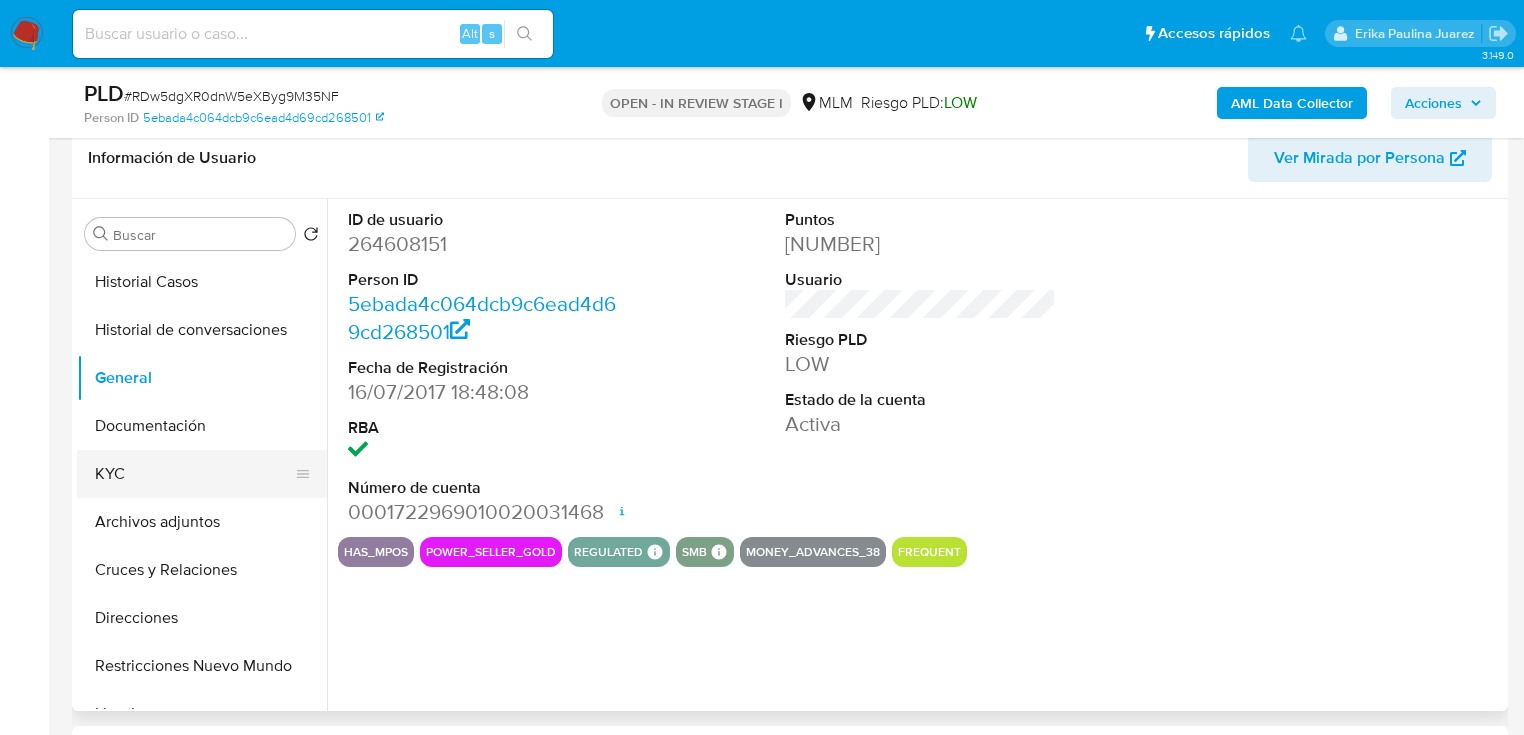 click on "KYC" at bounding box center (194, 474) 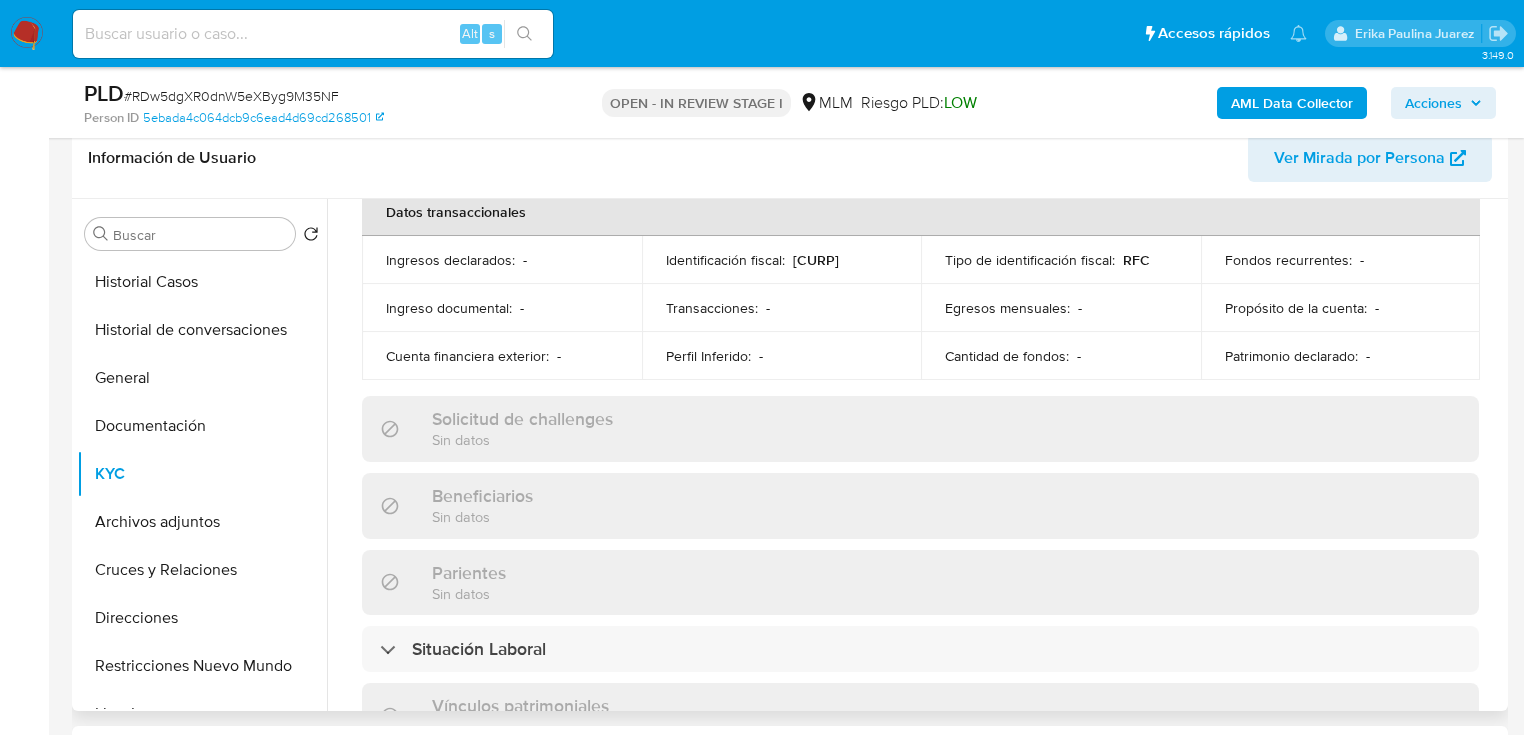 scroll, scrollTop: 1120, scrollLeft: 0, axis: vertical 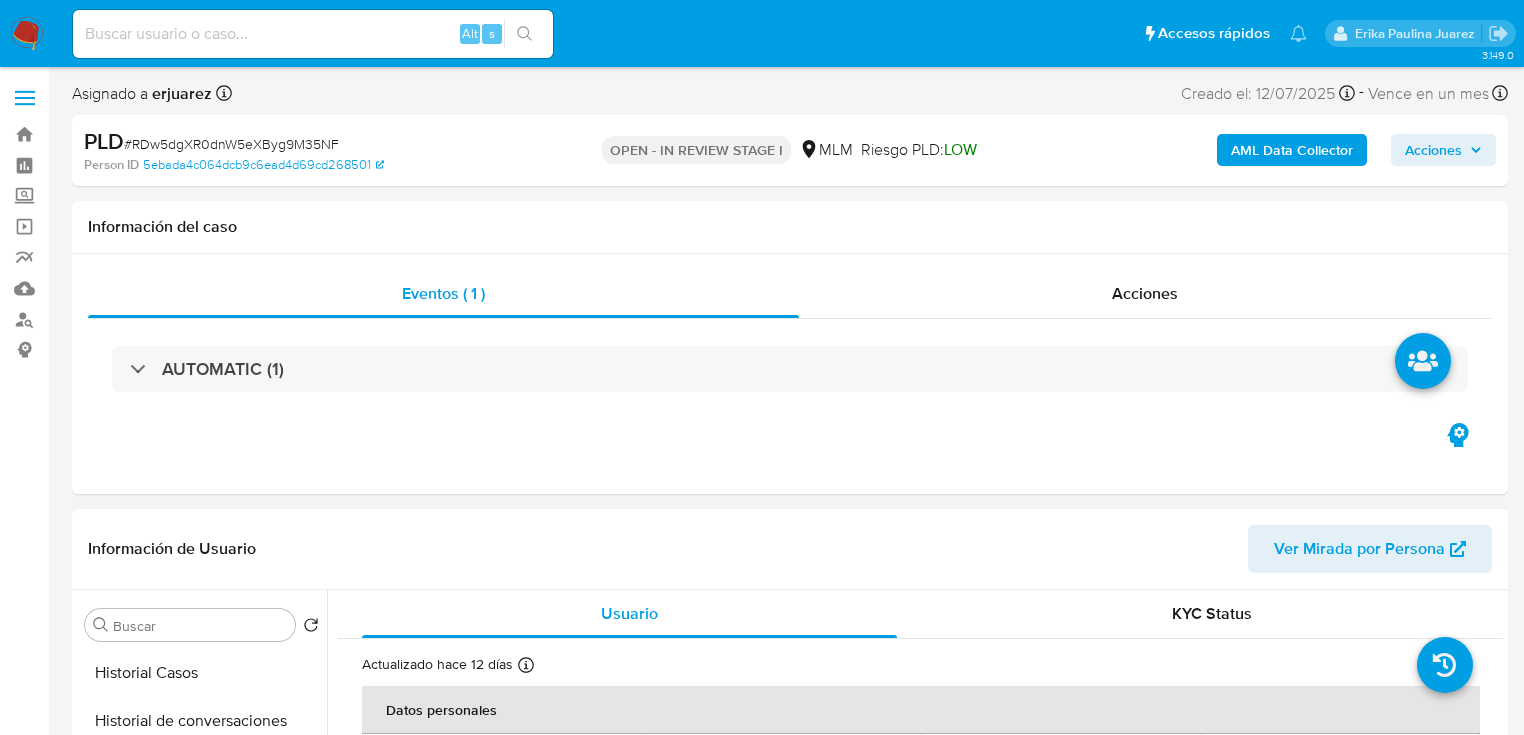 click on "Historial Casos" at bounding box center (202, 673) 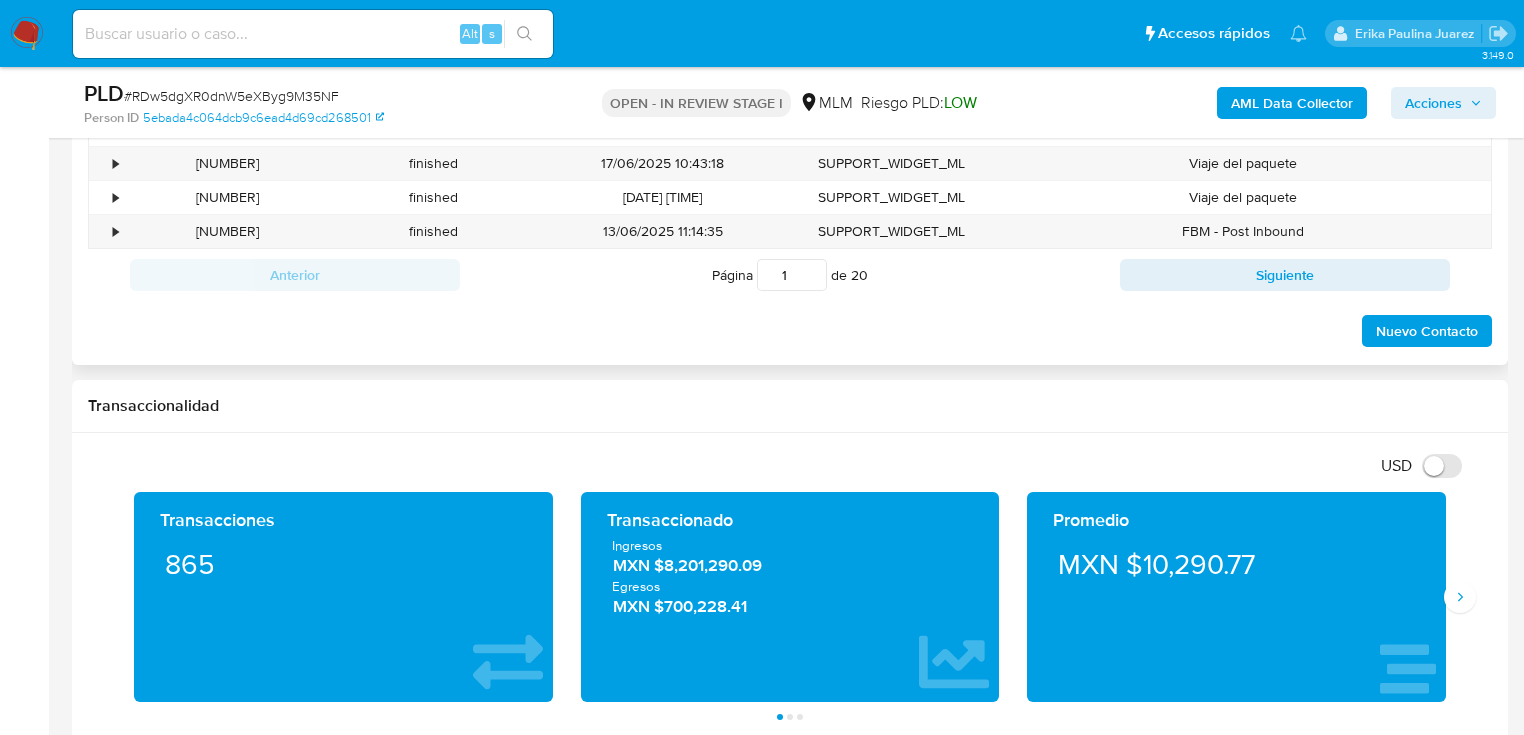 scroll, scrollTop: 1360, scrollLeft: 0, axis: vertical 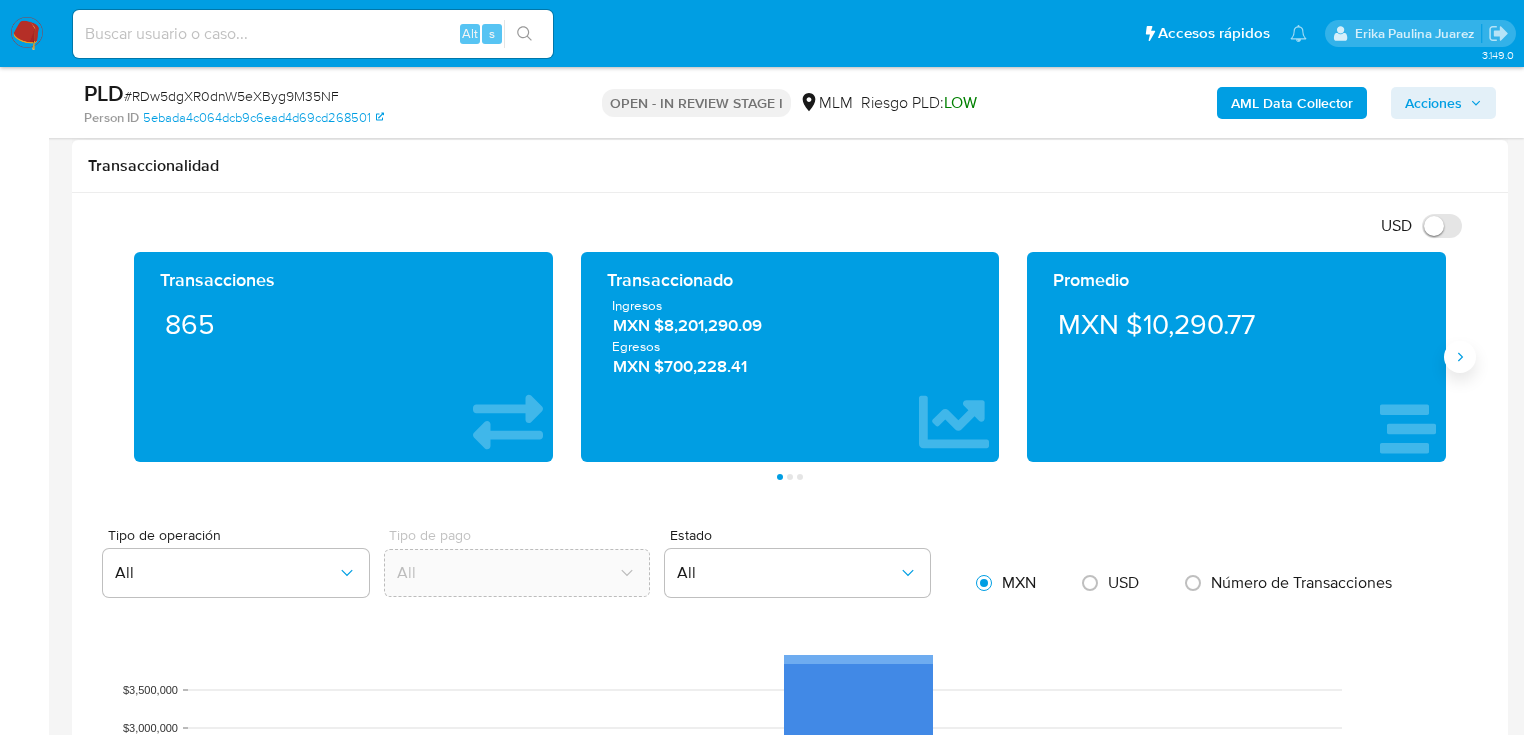 click at bounding box center (1460, 357) 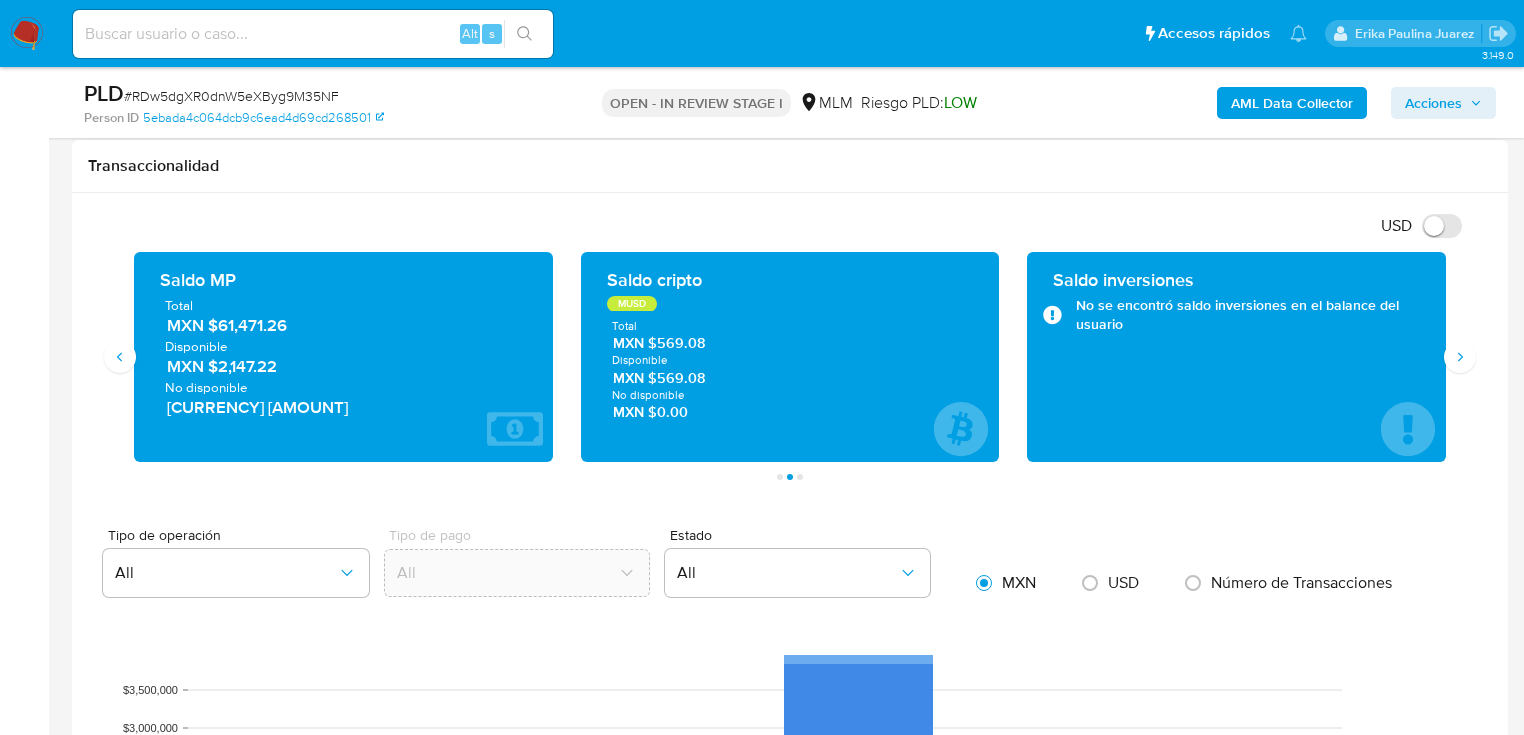 drag, startPoint x: 250, startPoint y: 324, endPoint x: 324, endPoint y: 324, distance: 74 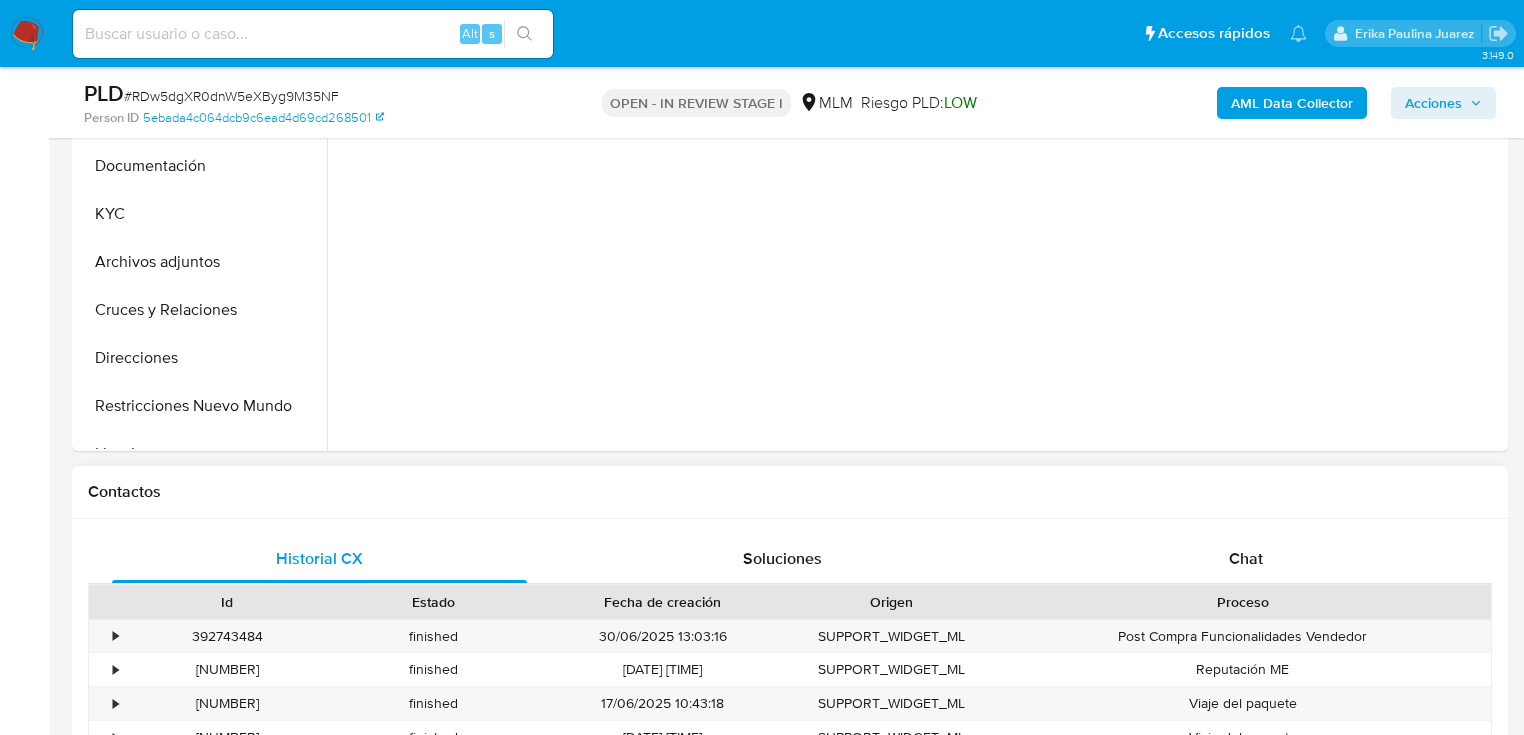 scroll, scrollTop: 320, scrollLeft: 0, axis: vertical 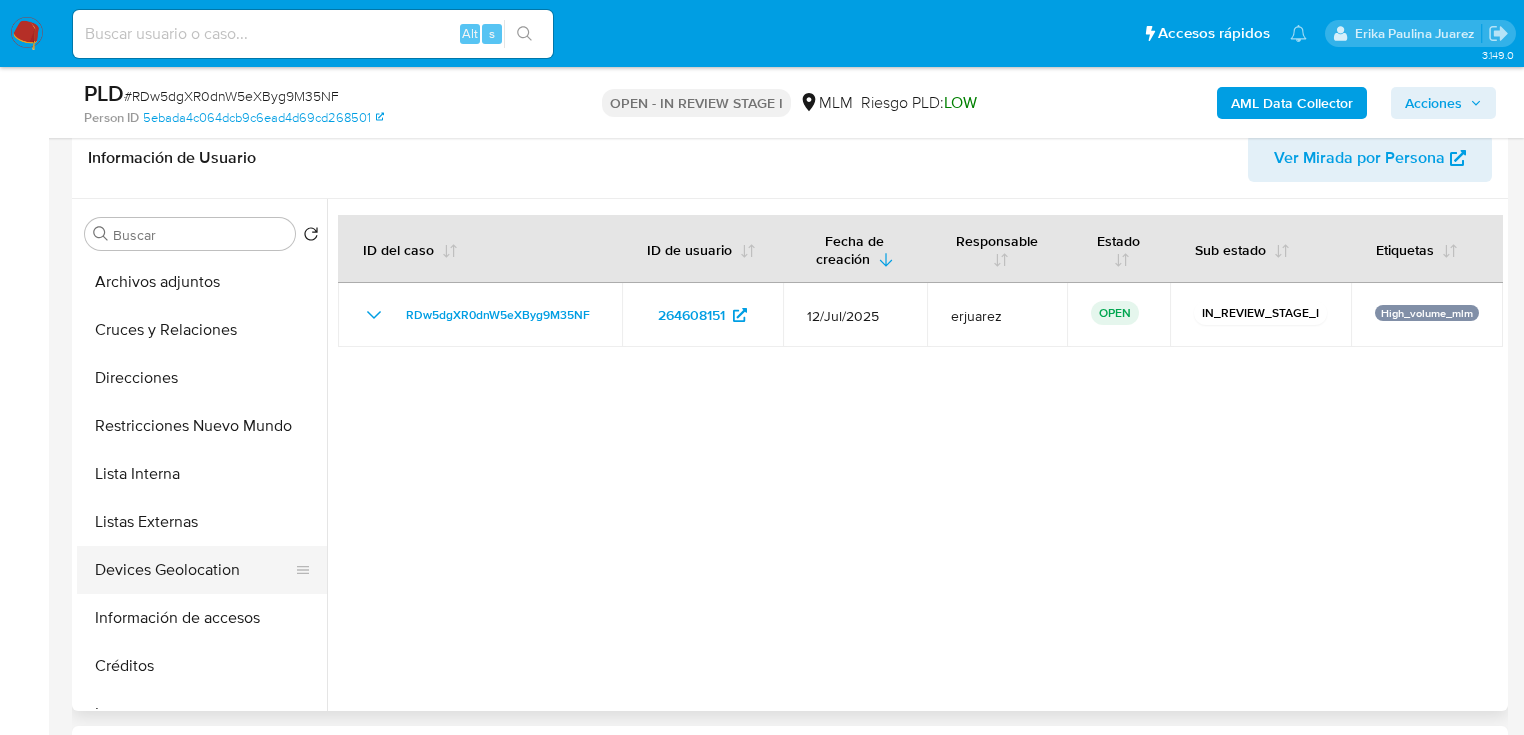 click on "Devices Geolocation" at bounding box center (194, 570) 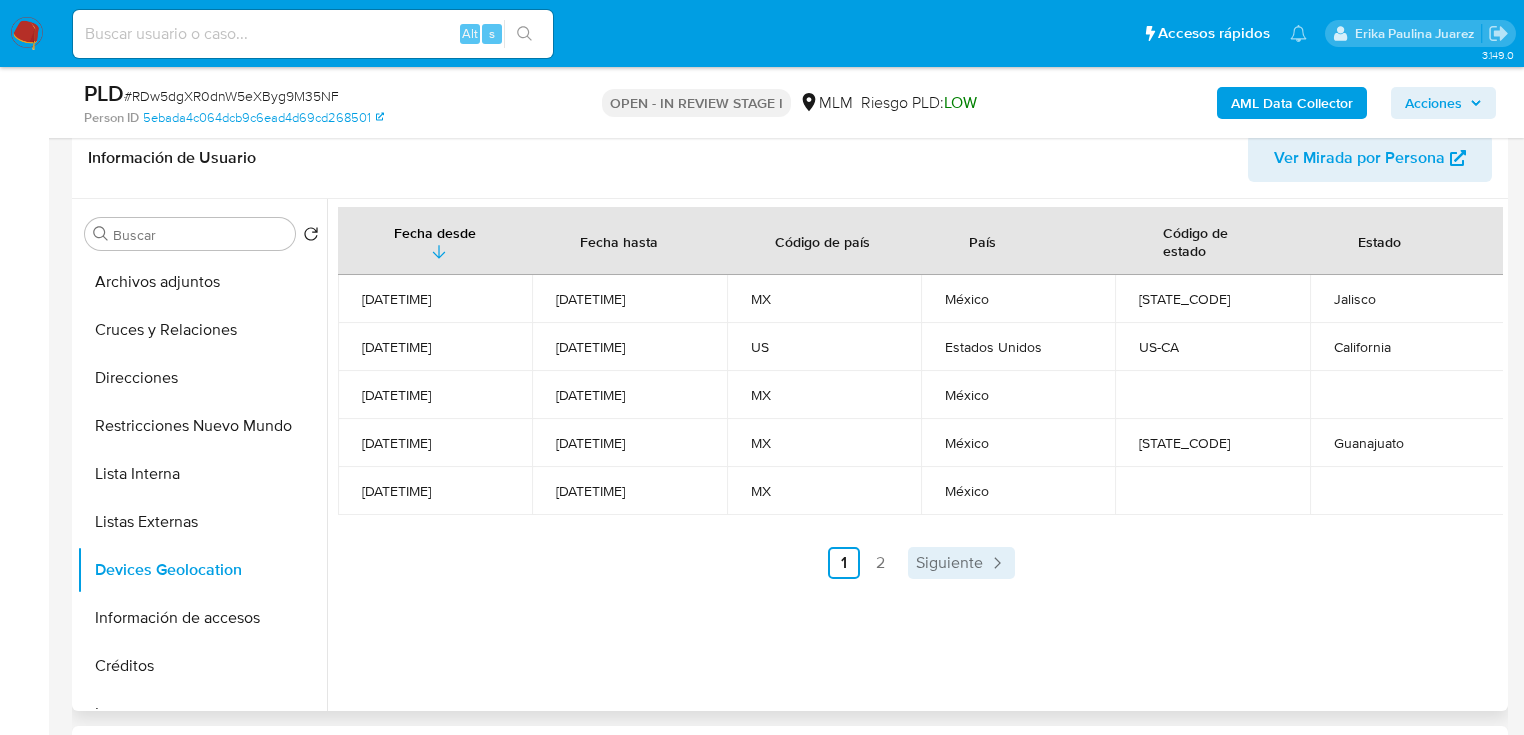 click on "Siguiente" at bounding box center (949, 563) 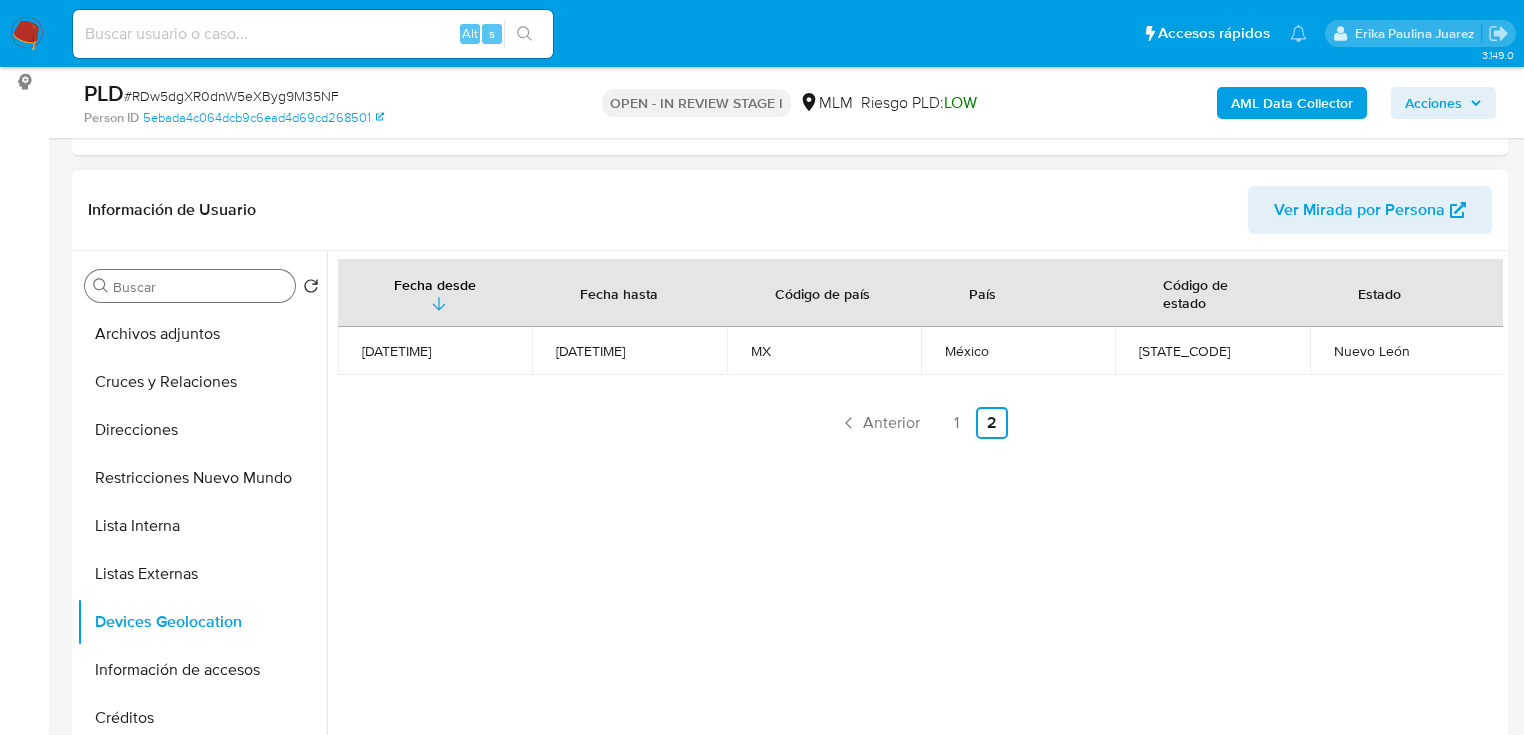 scroll, scrollTop: 240, scrollLeft: 0, axis: vertical 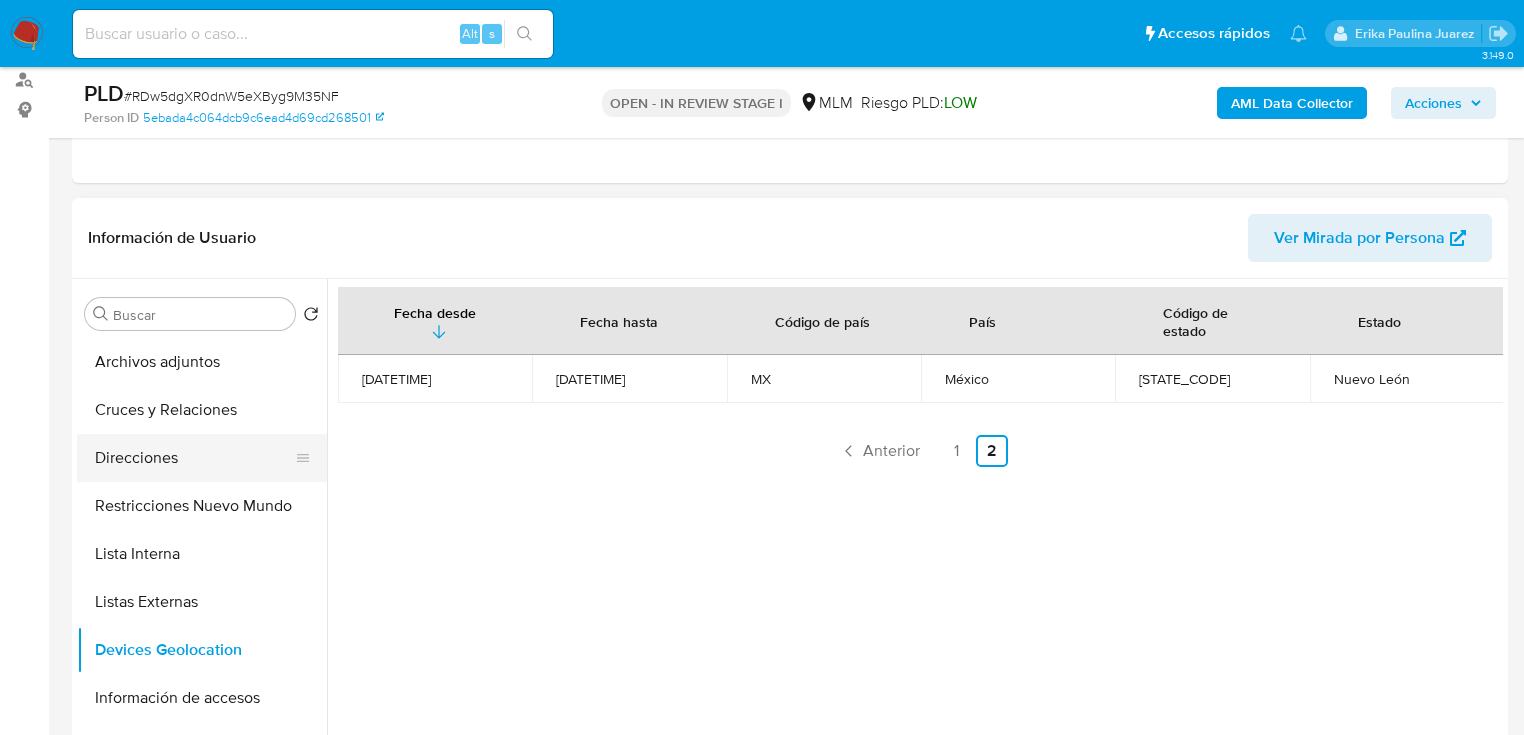 click on "Direcciones" at bounding box center (194, 458) 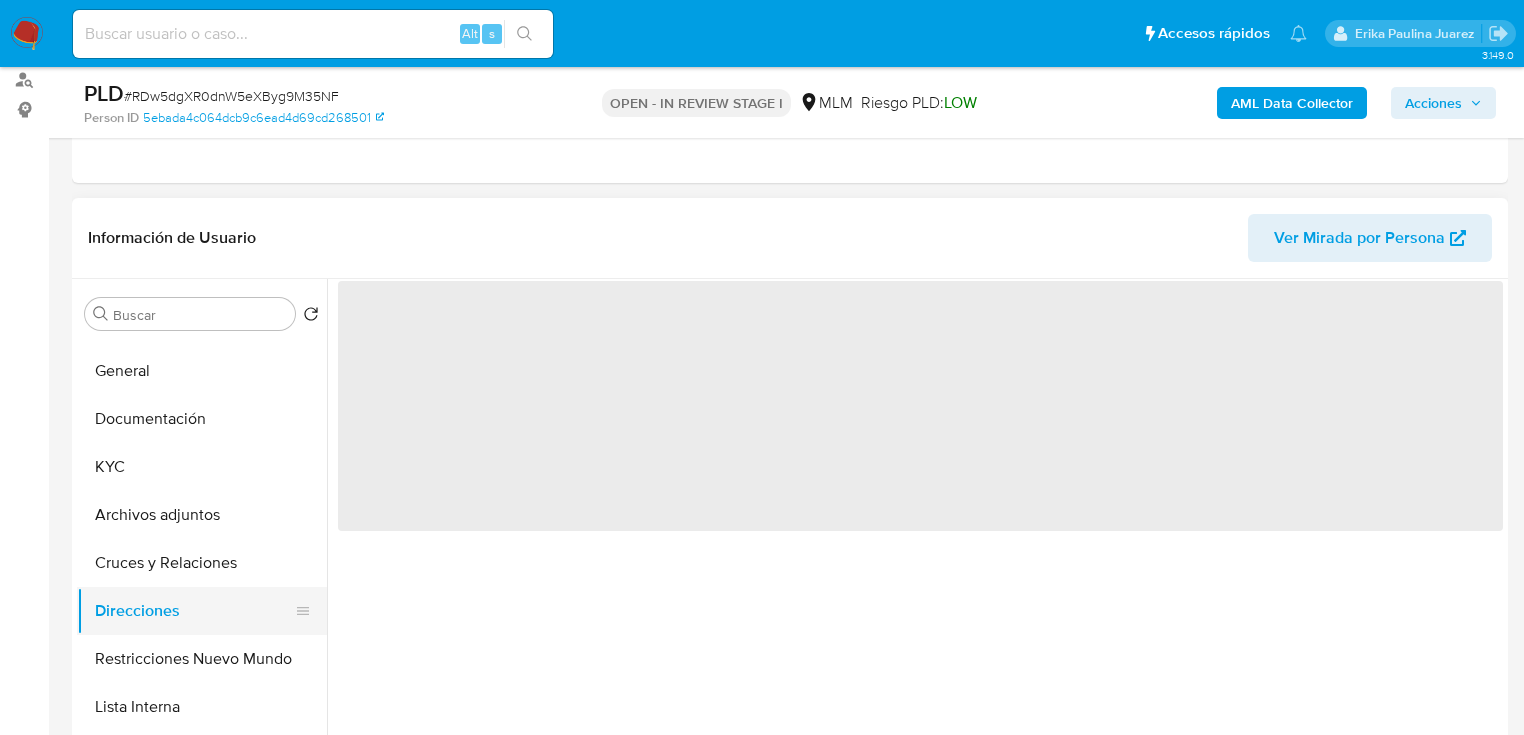 scroll, scrollTop: 0, scrollLeft: 0, axis: both 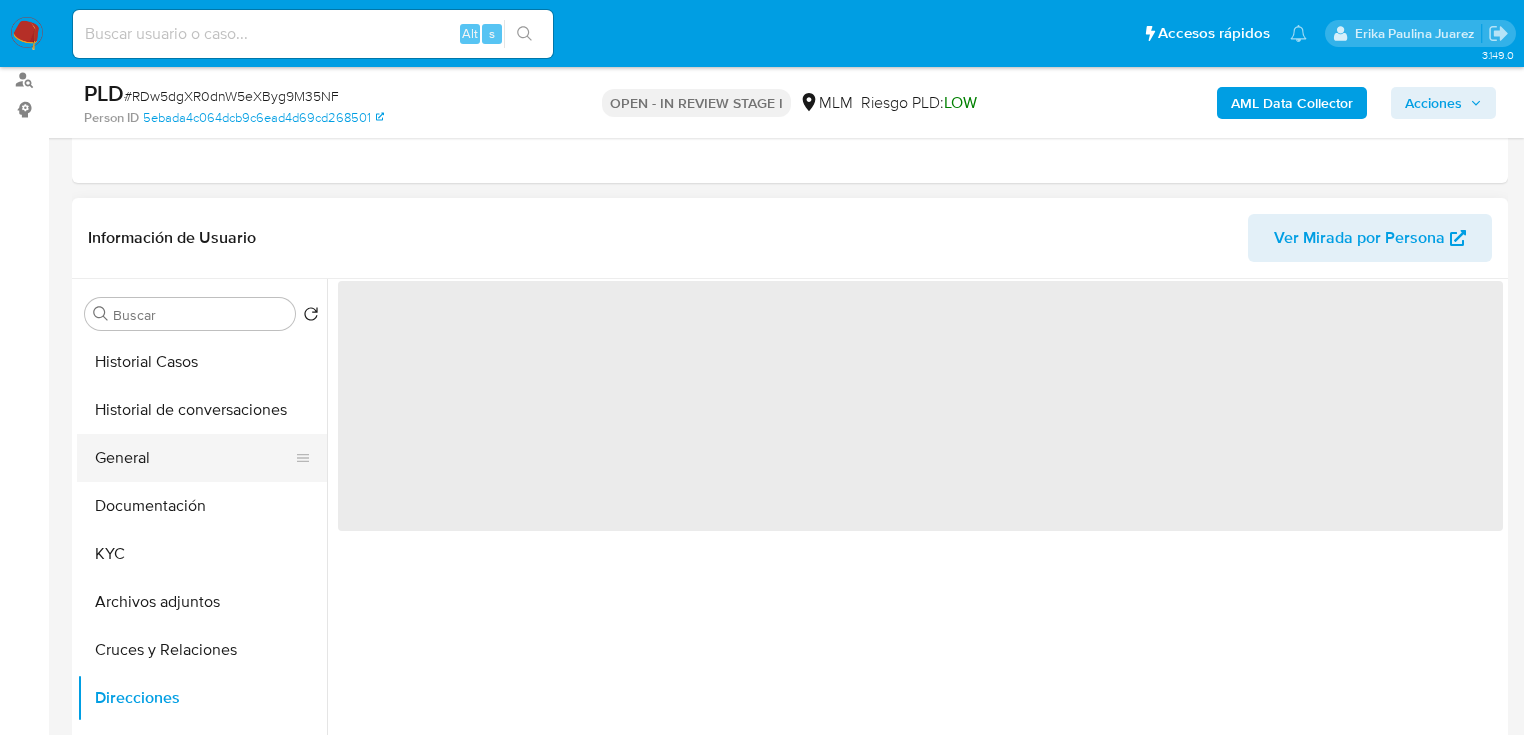 click on "General" at bounding box center [194, 458] 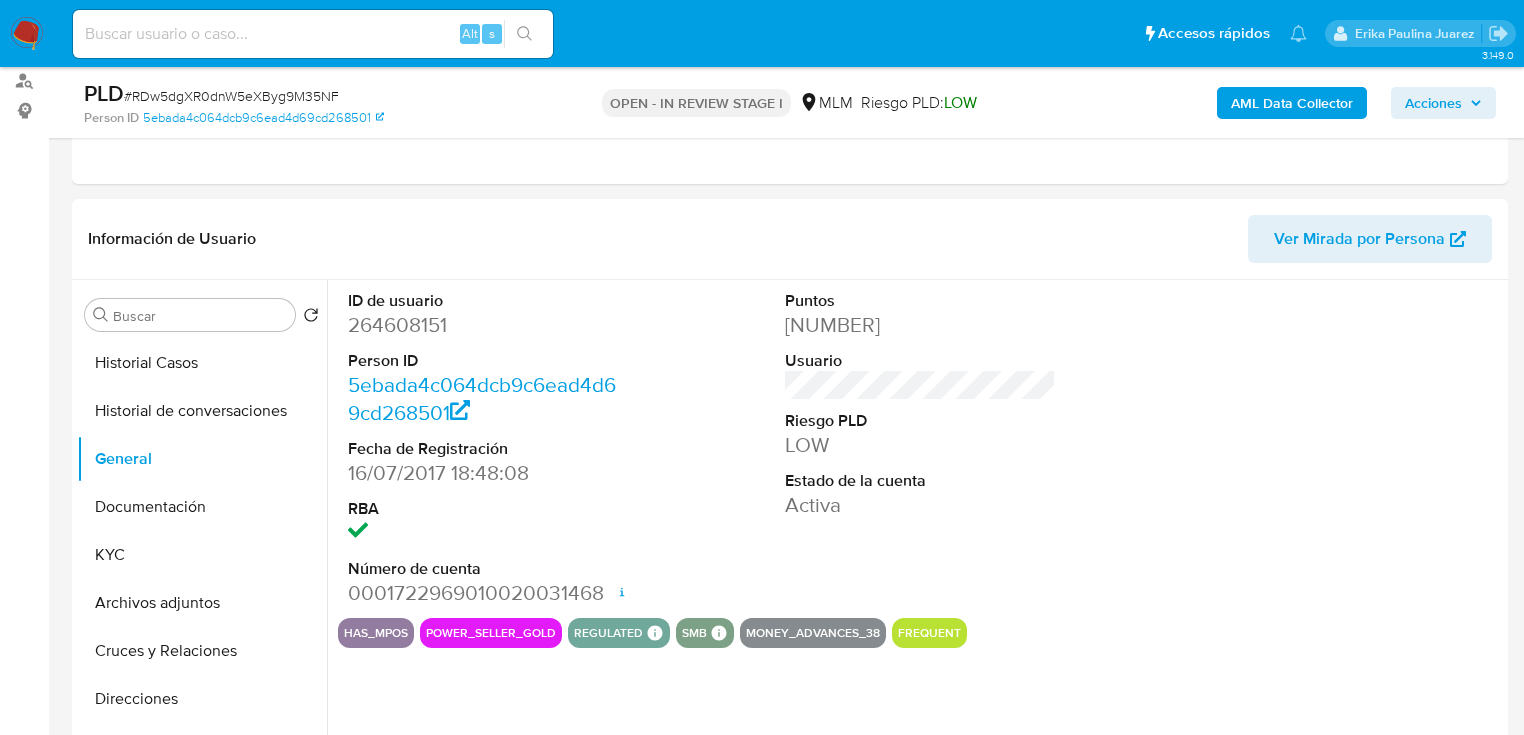 scroll, scrollTop: 320, scrollLeft: 0, axis: vertical 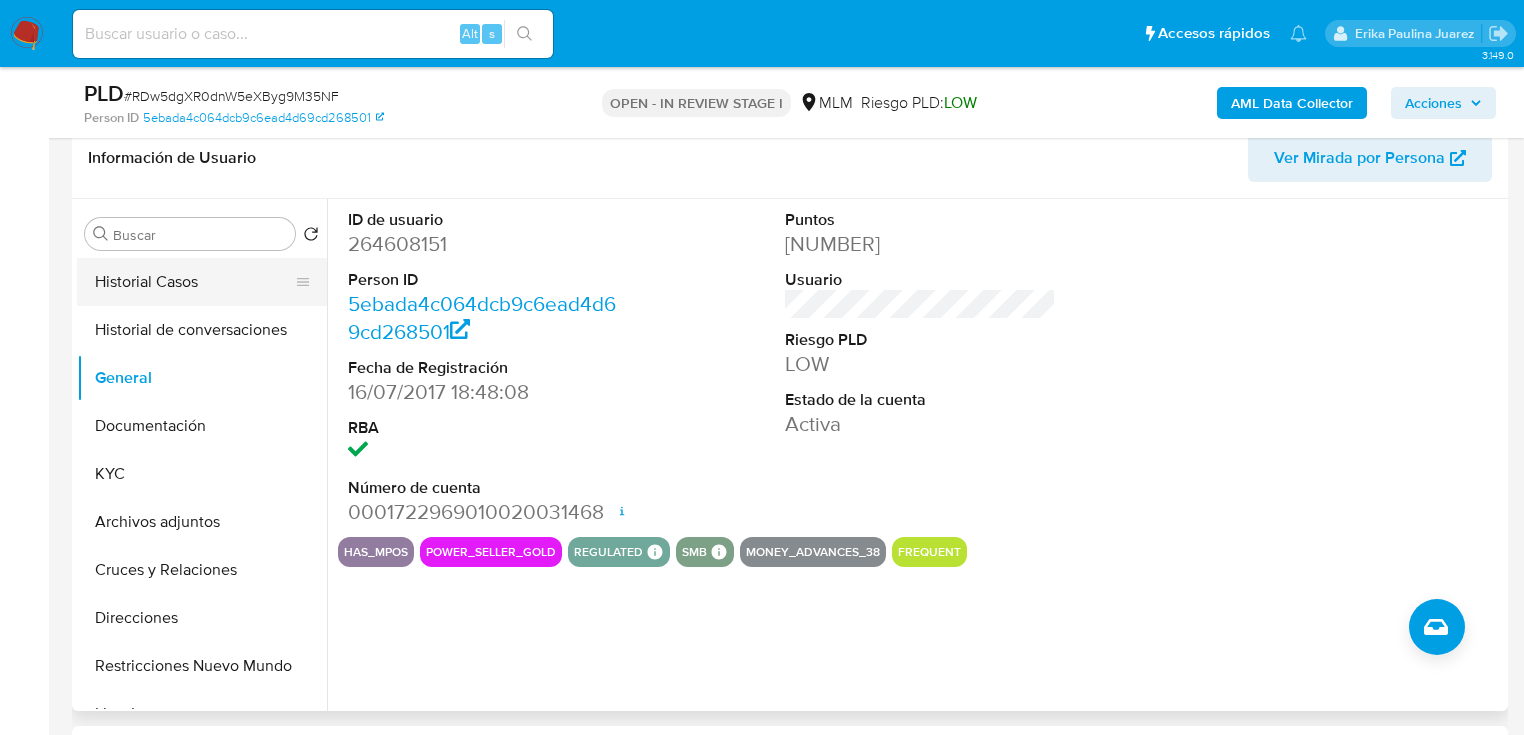 click on "Historial Casos" at bounding box center [194, 282] 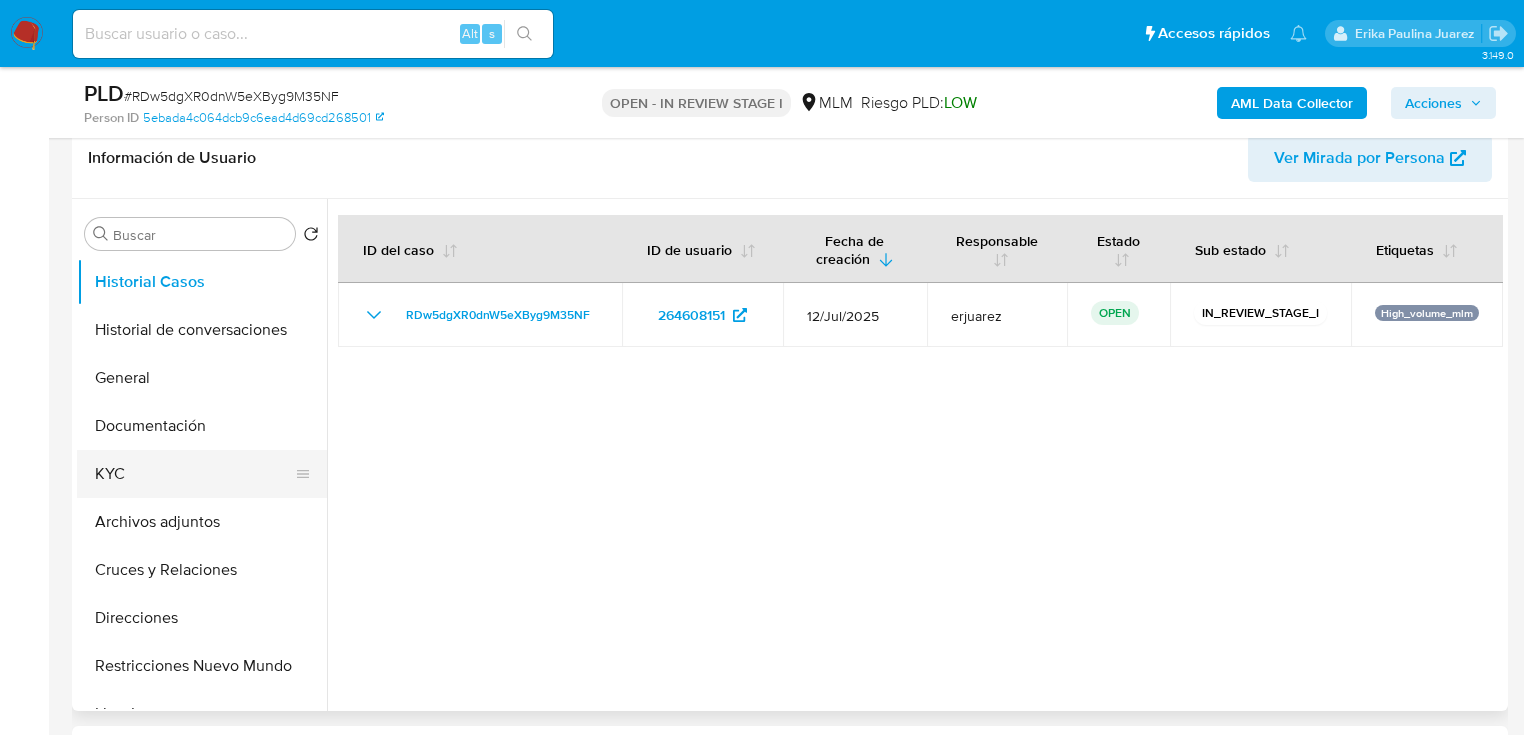 click on "KYC" at bounding box center (194, 474) 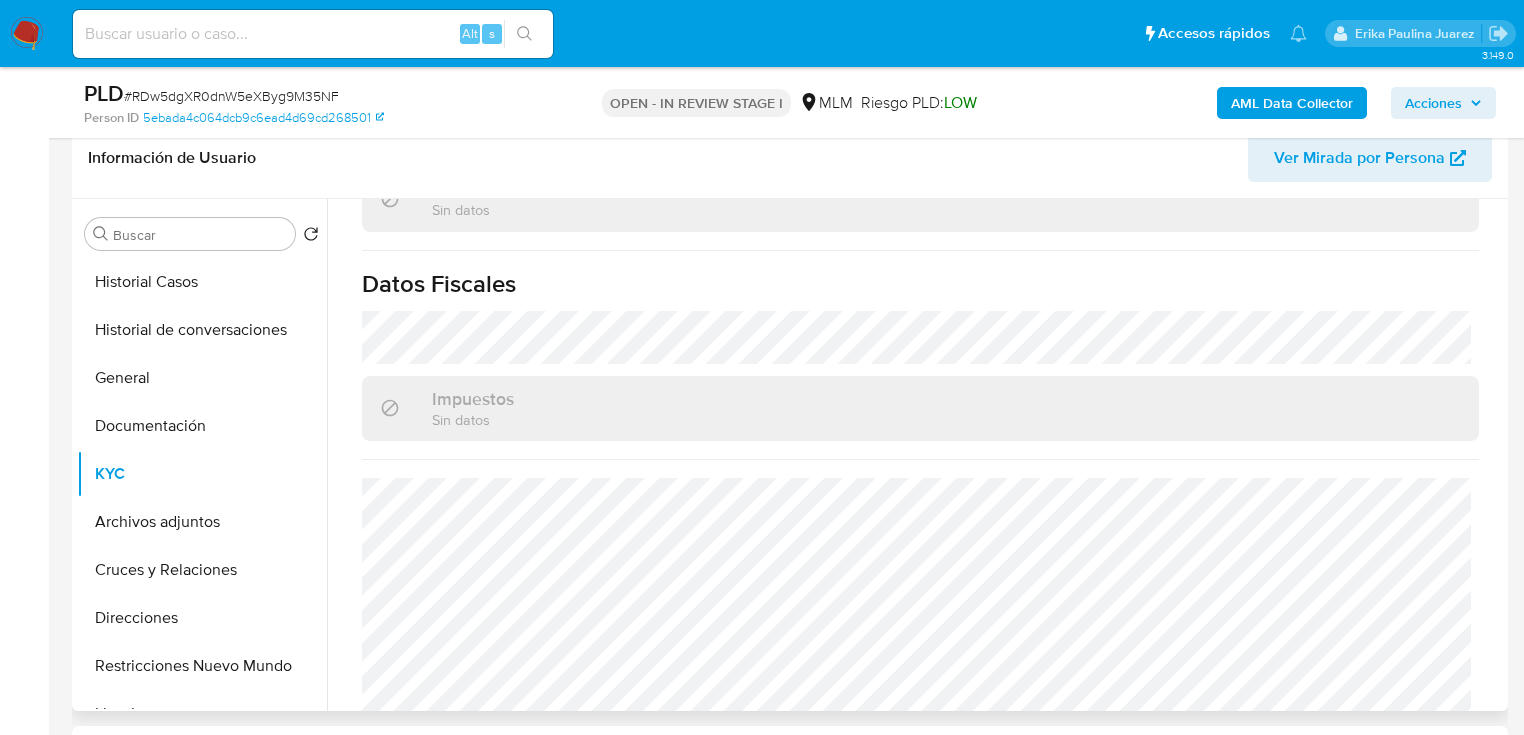 scroll, scrollTop: 1262, scrollLeft: 0, axis: vertical 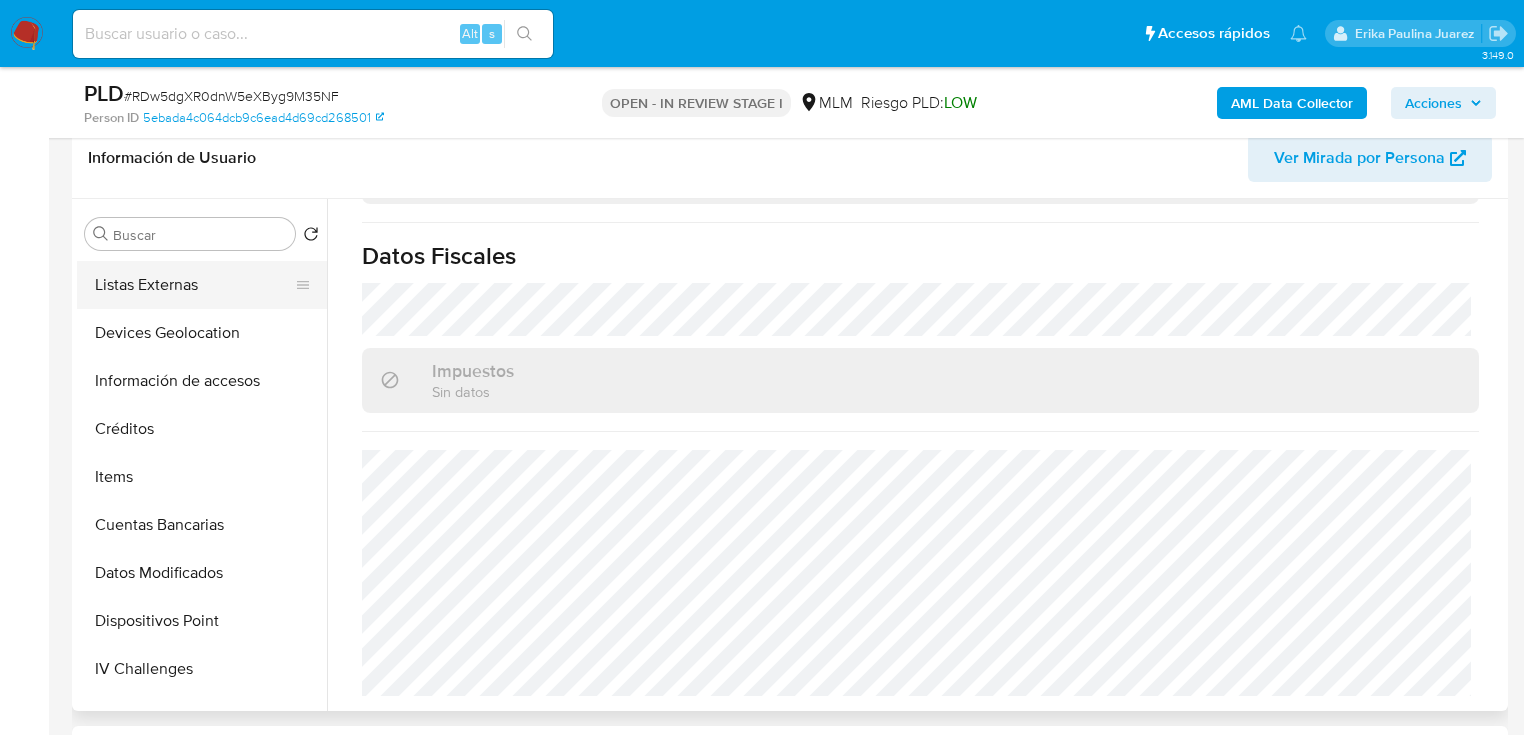 click on "Listas Externas" at bounding box center (194, 285) 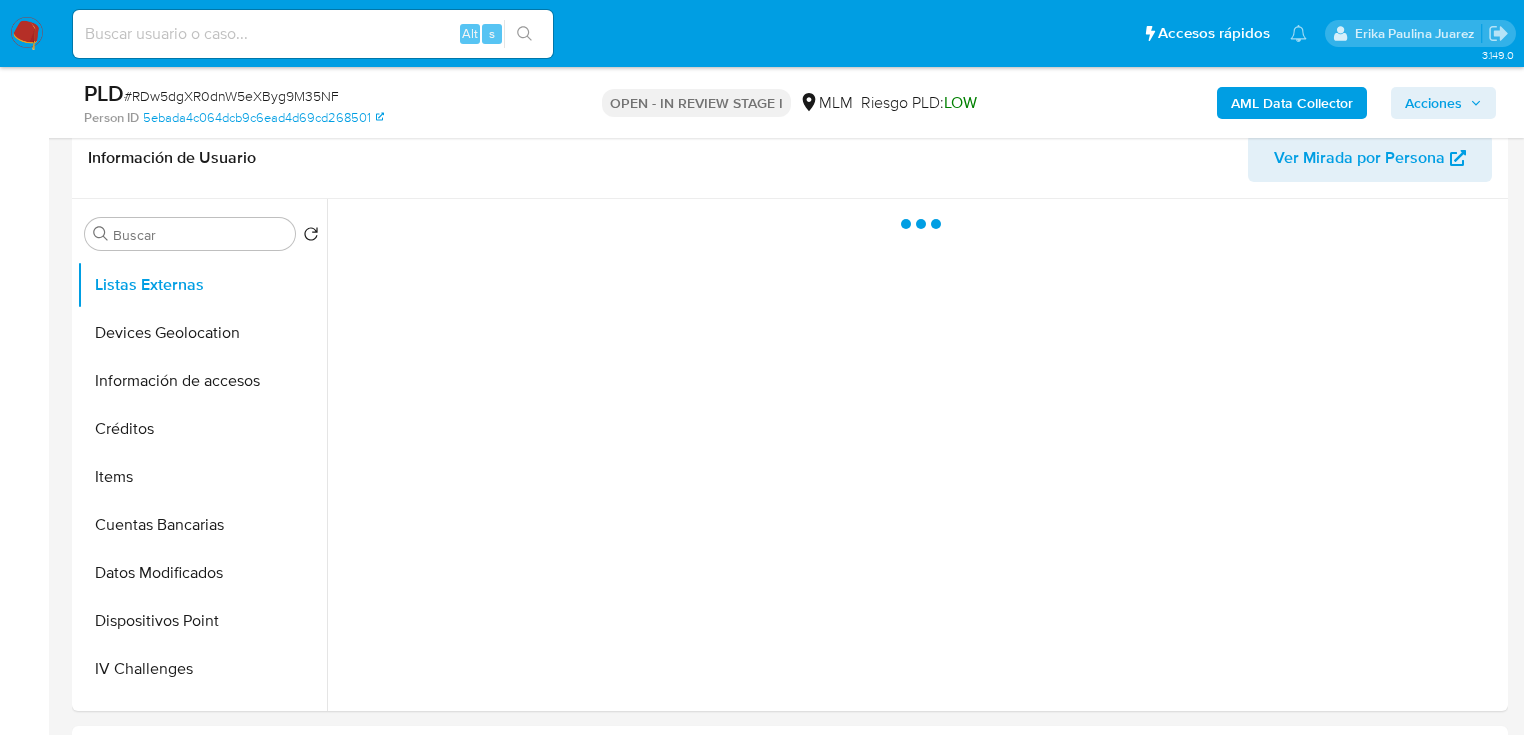 scroll, scrollTop: 0, scrollLeft: 0, axis: both 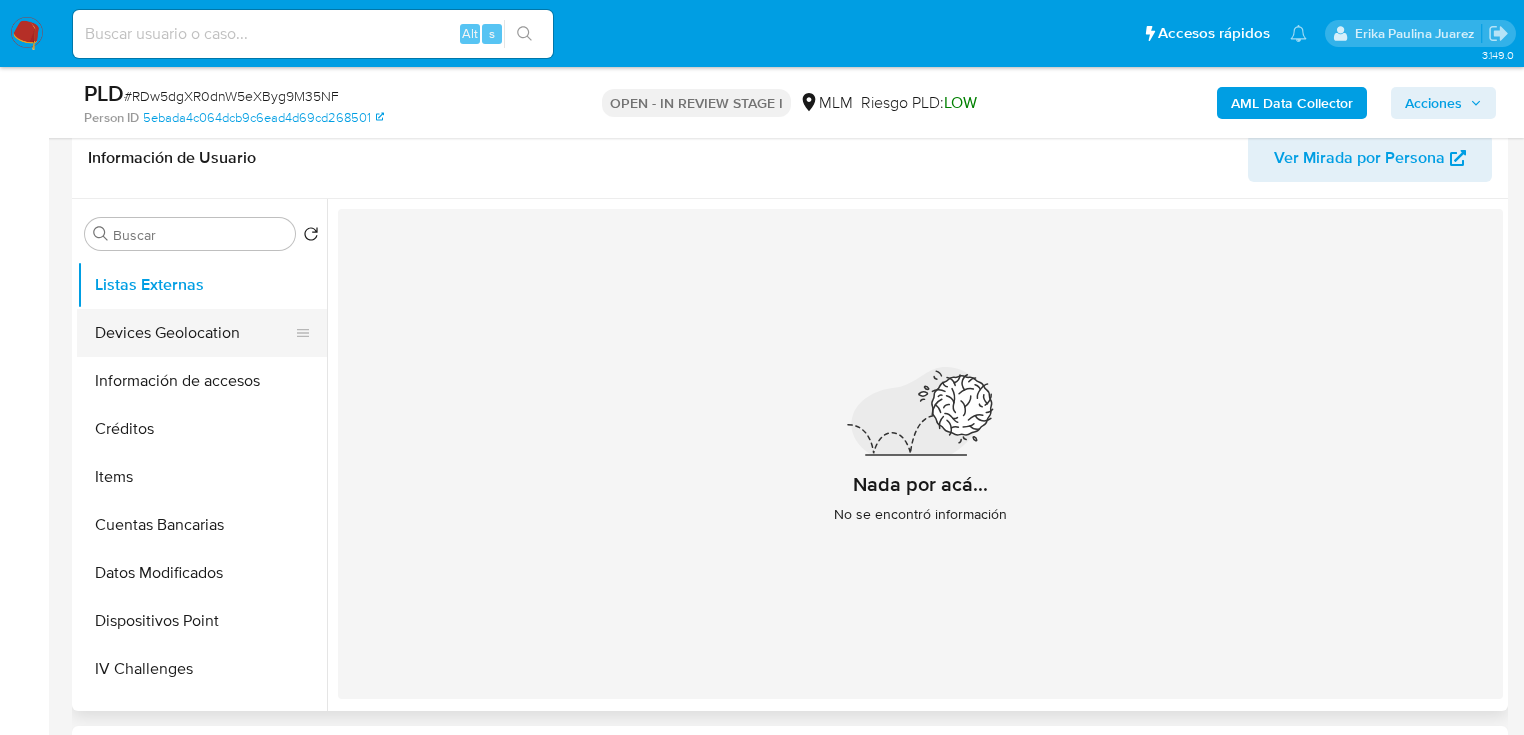 click on "Devices Geolocation" at bounding box center (194, 333) 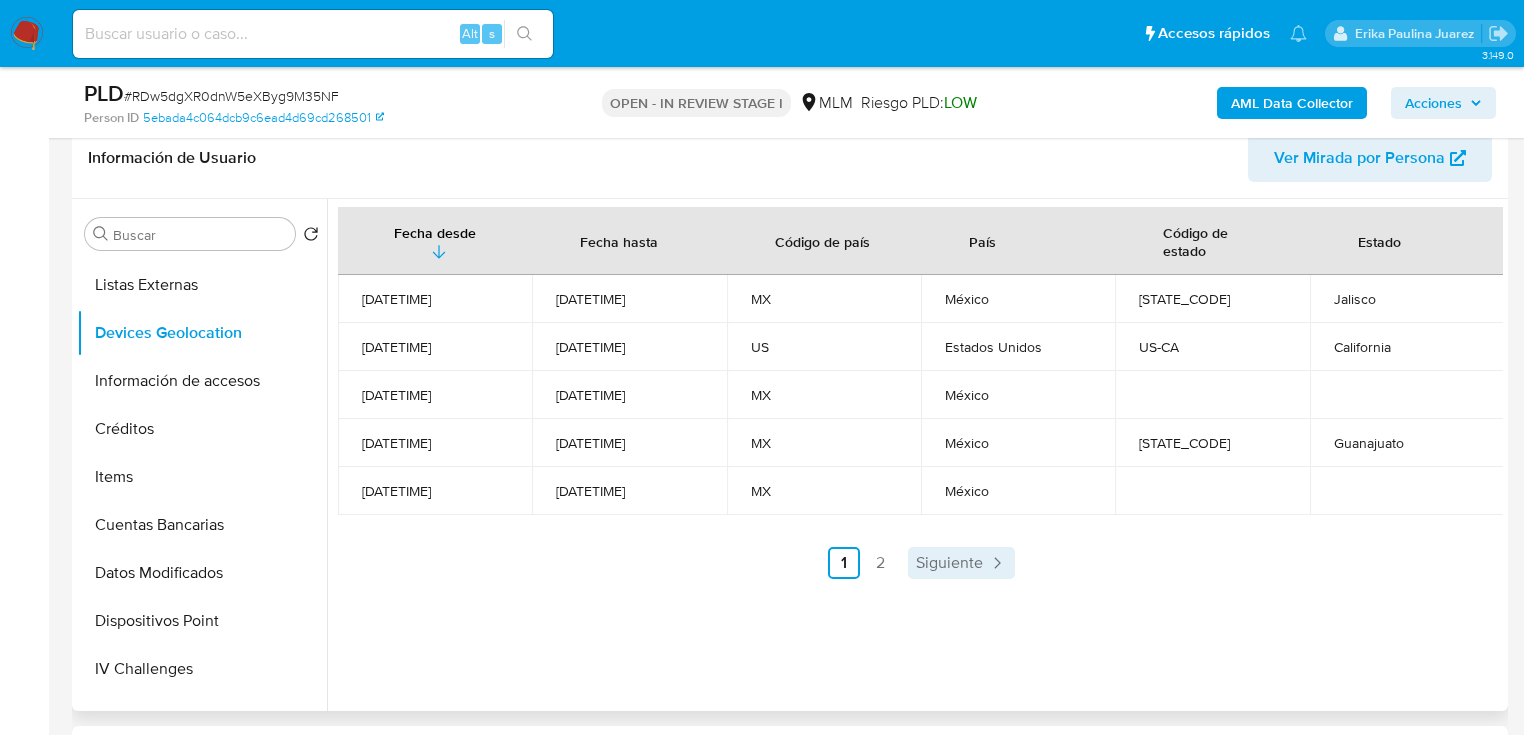 click on "Siguiente" at bounding box center (949, 563) 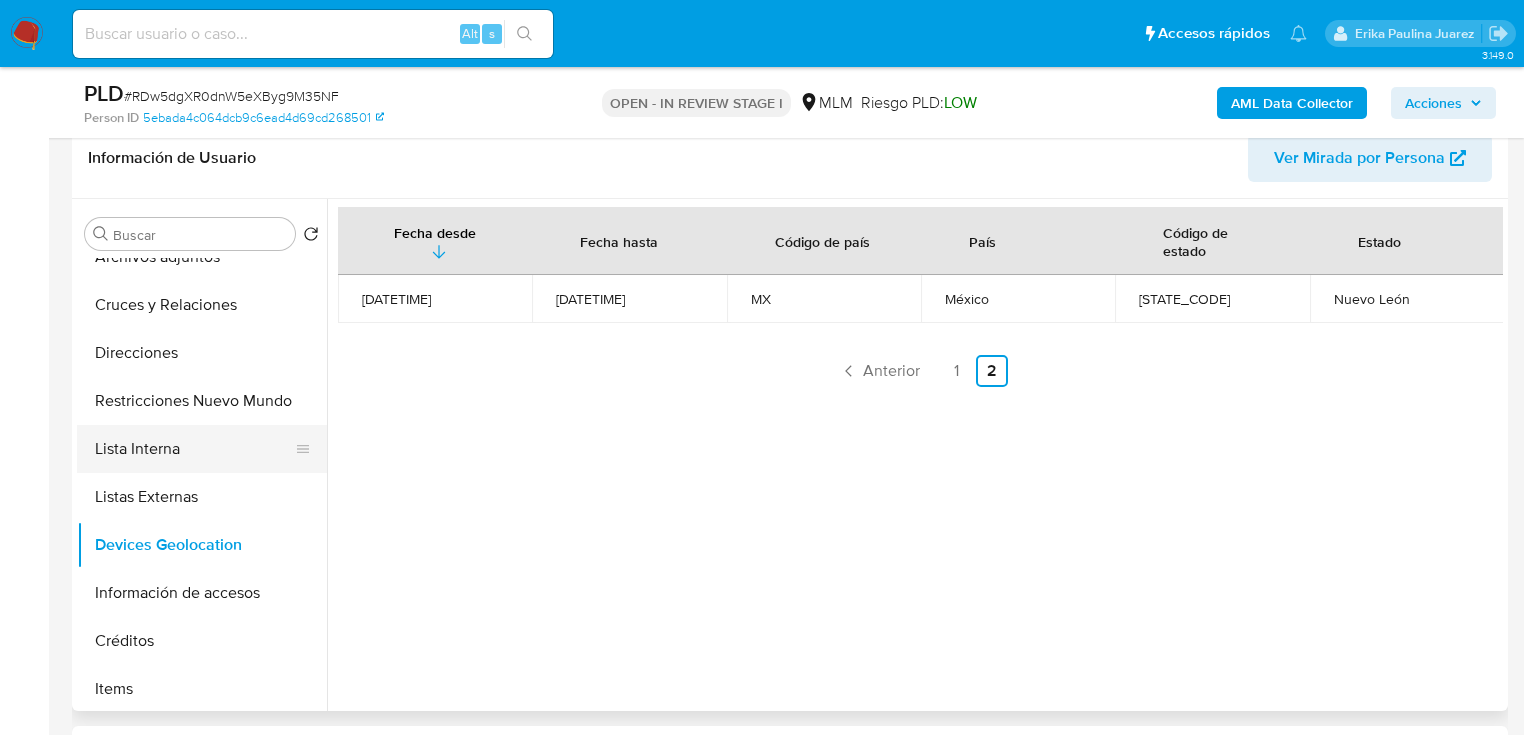 scroll, scrollTop: 157, scrollLeft: 0, axis: vertical 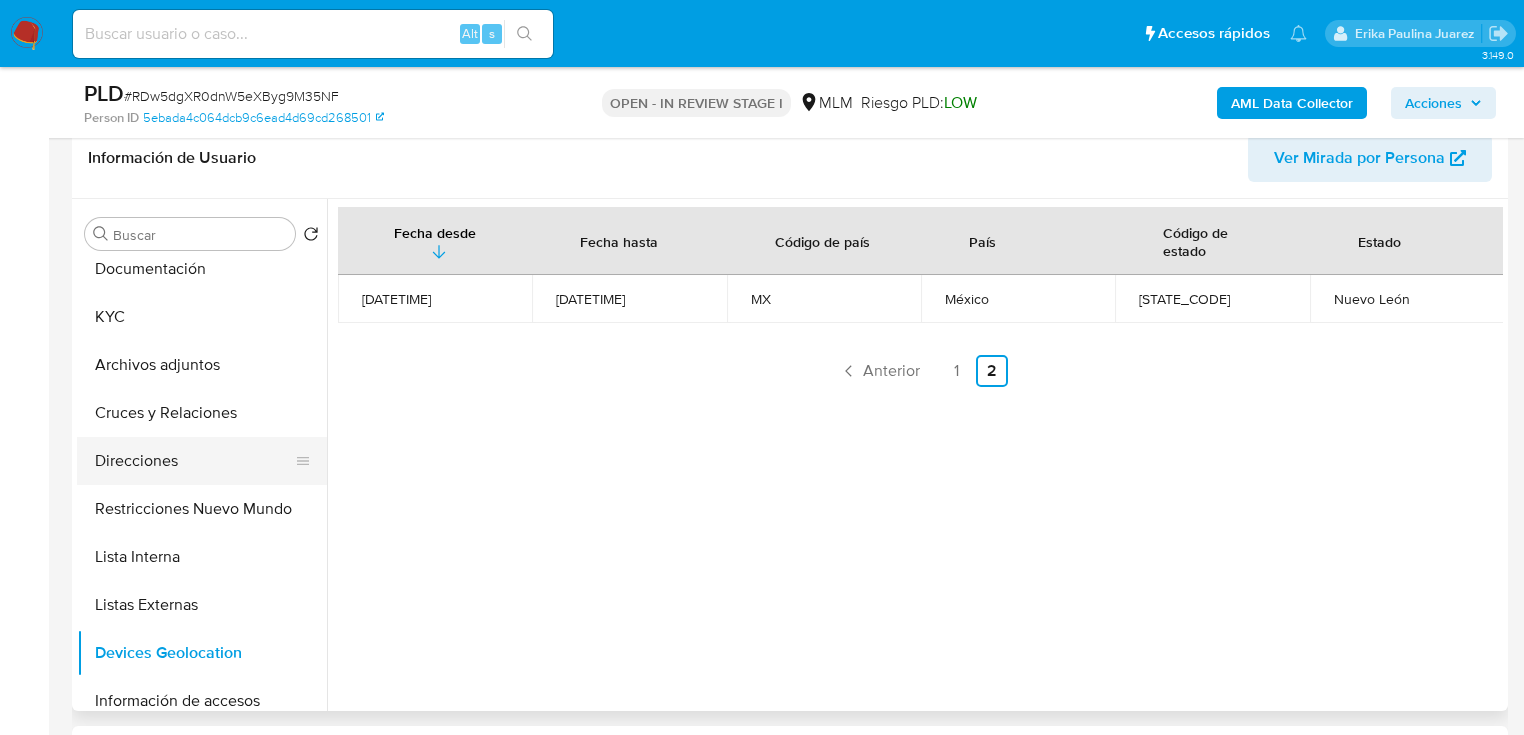 click on "Direcciones" at bounding box center (194, 461) 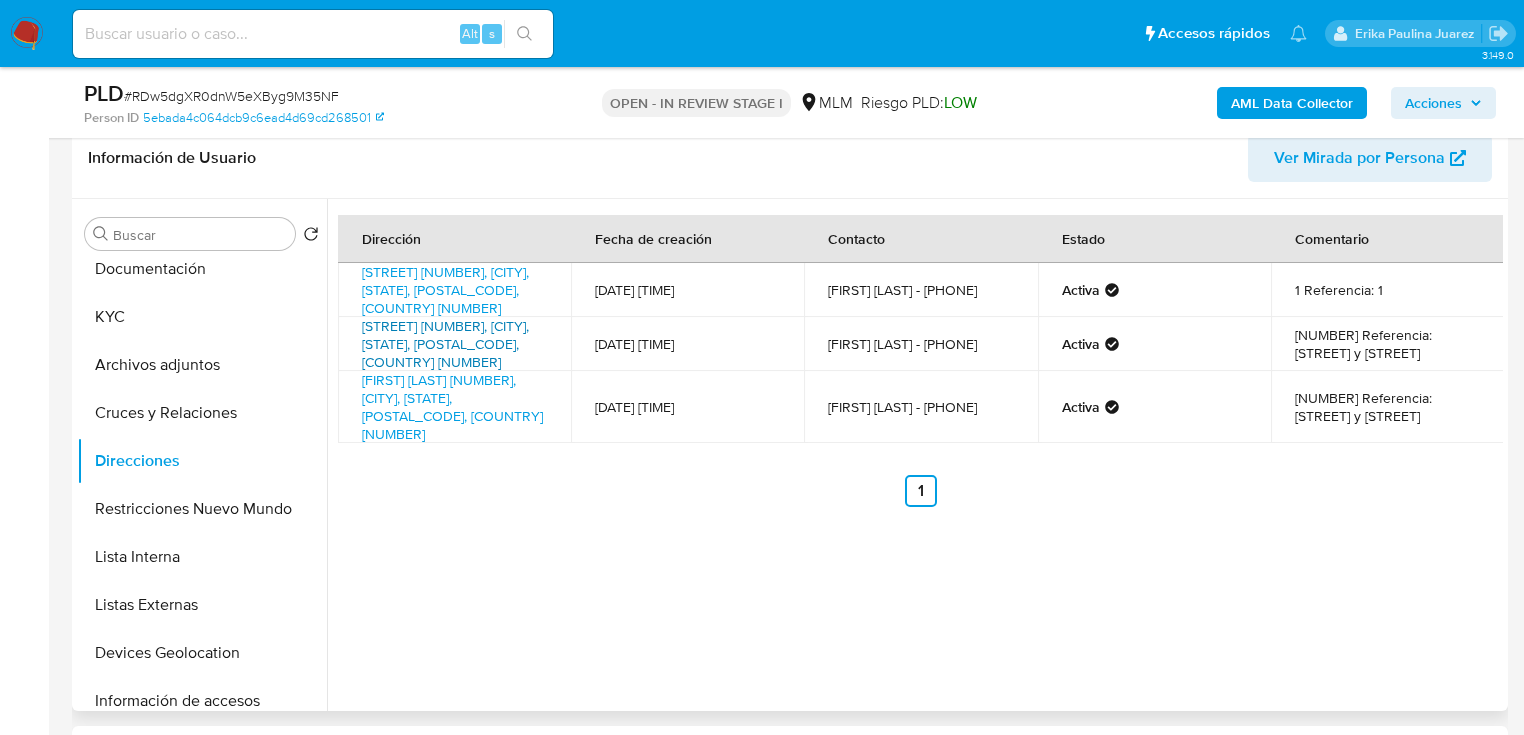 click on "Calle Rubí 306, León, Guanajuato, 37380, Mexico 306" at bounding box center [445, 344] 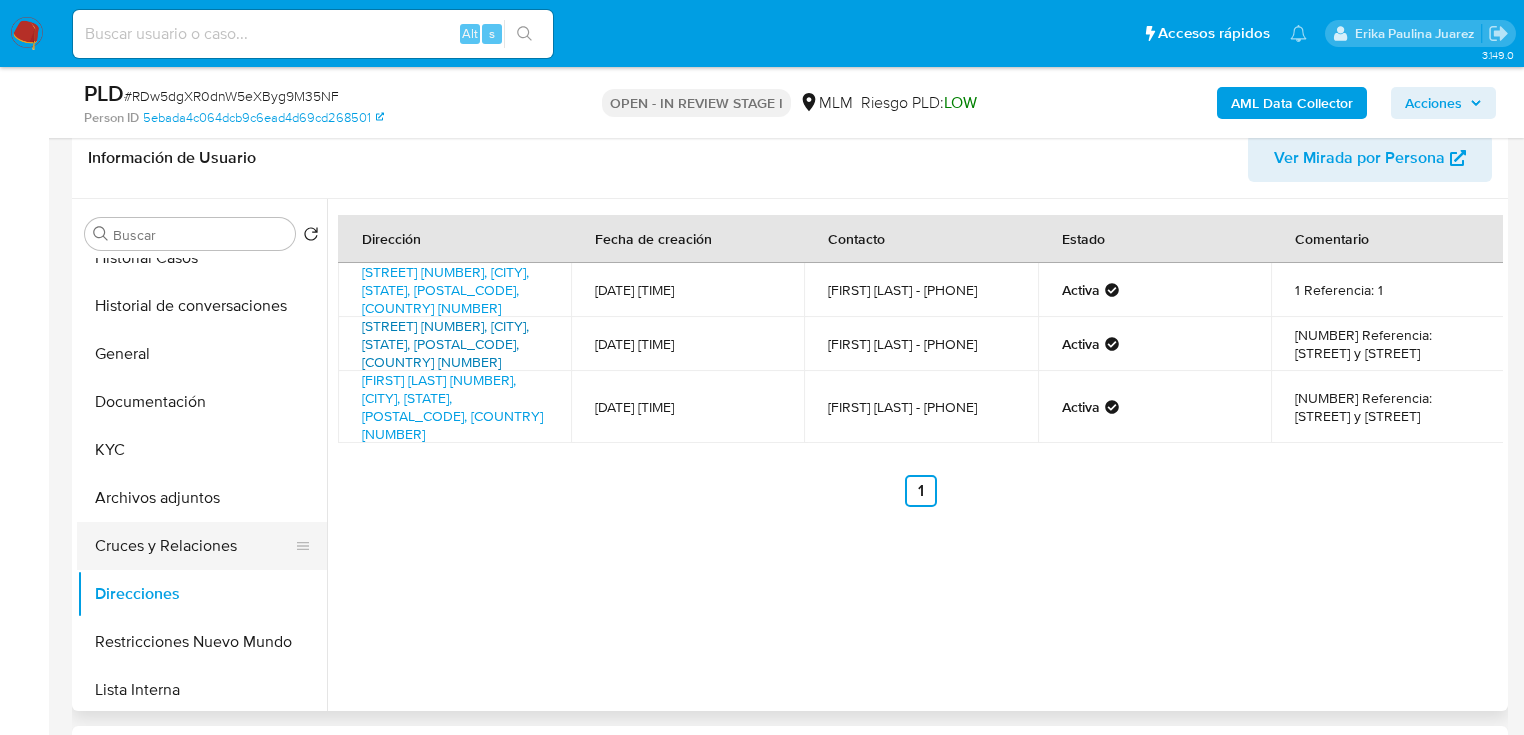 scroll, scrollTop: 0, scrollLeft: 0, axis: both 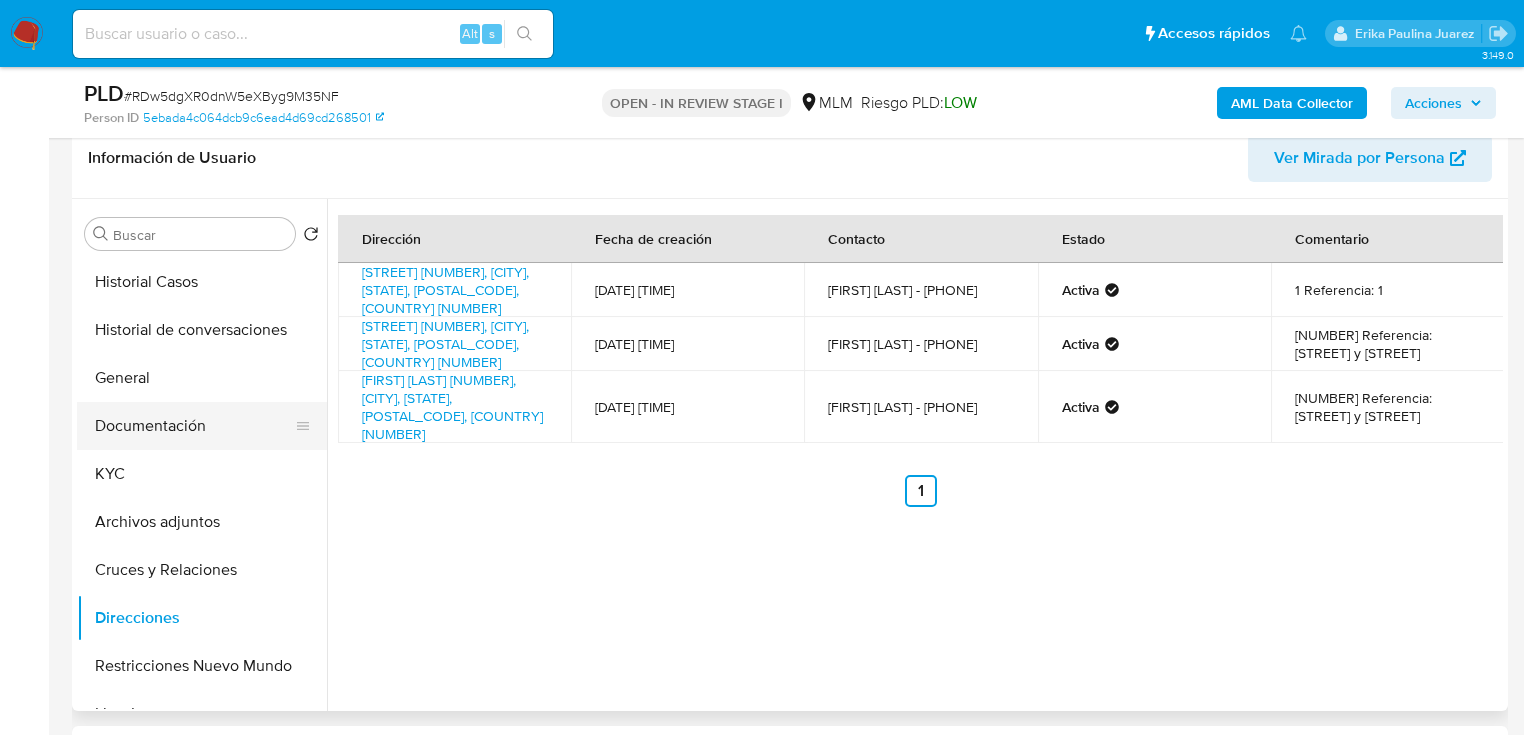drag, startPoint x: 124, startPoint y: 468, endPoint x: 222, endPoint y: 429, distance: 105.47511 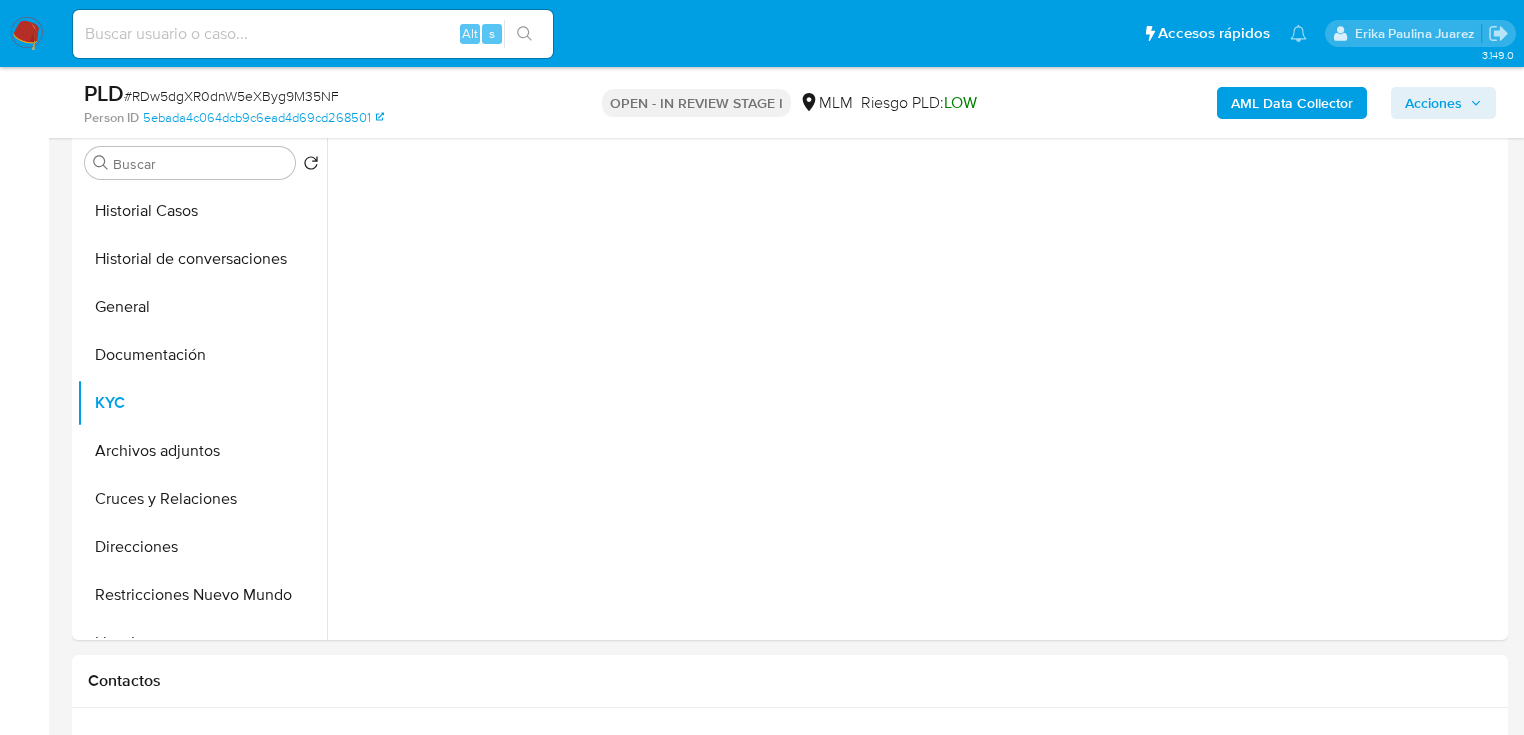 scroll, scrollTop: 400, scrollLeft: 0, axis: vertical 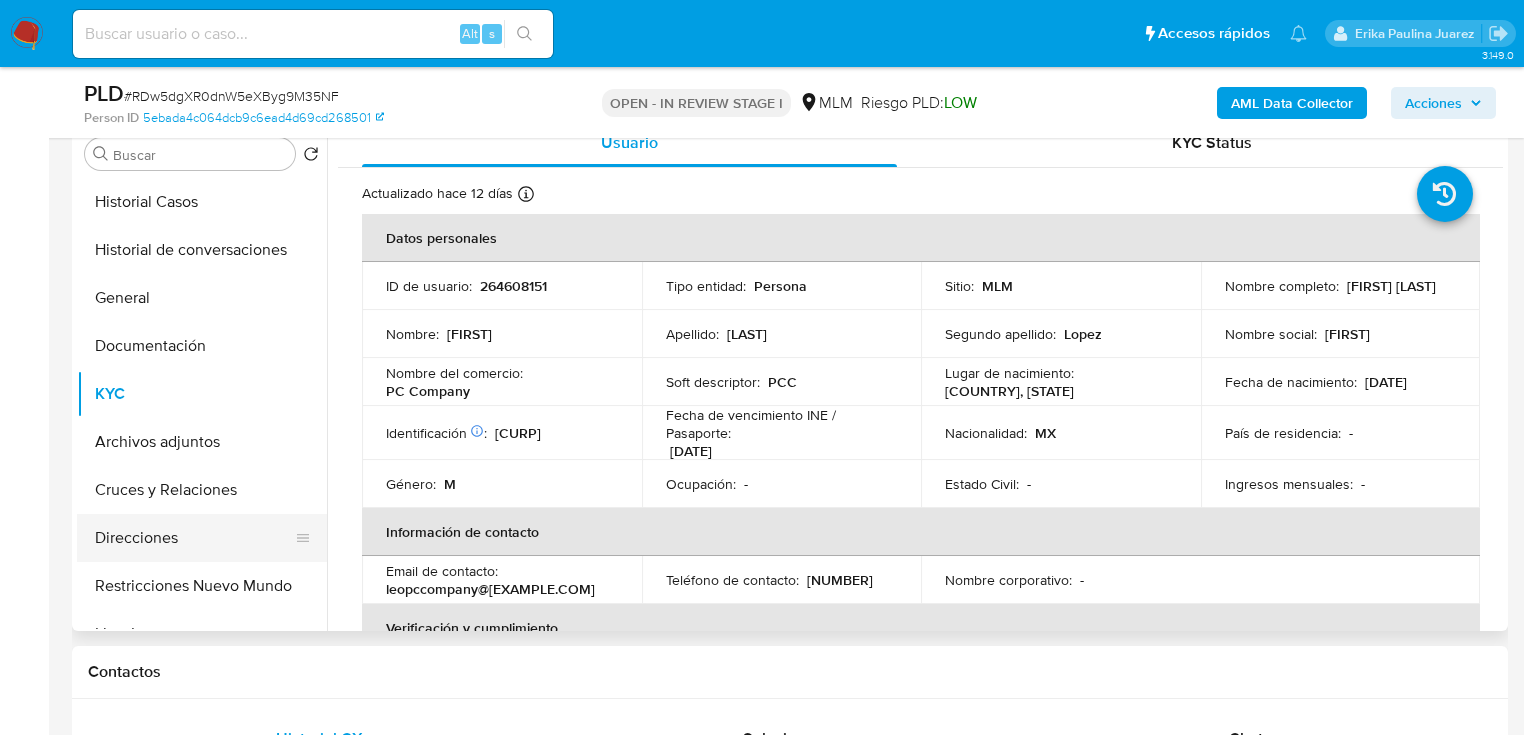 click on "Direcciones" at bounding box center (194, 538) 